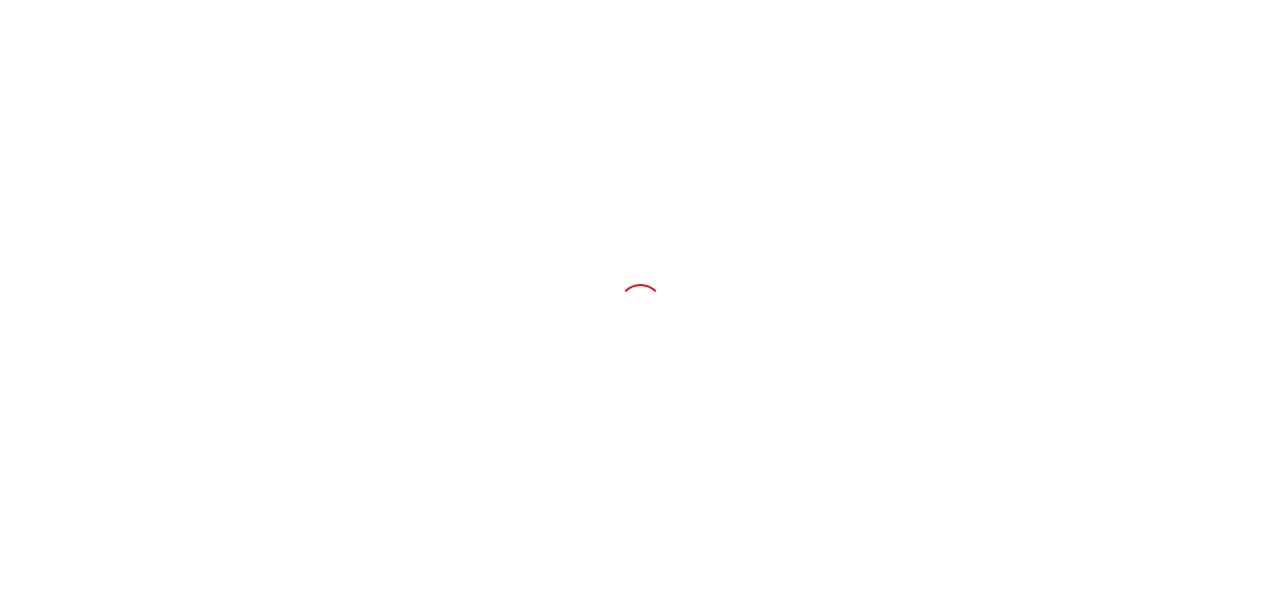 scroll, scrollTop: 0, scrollLeft: 0, axis: both 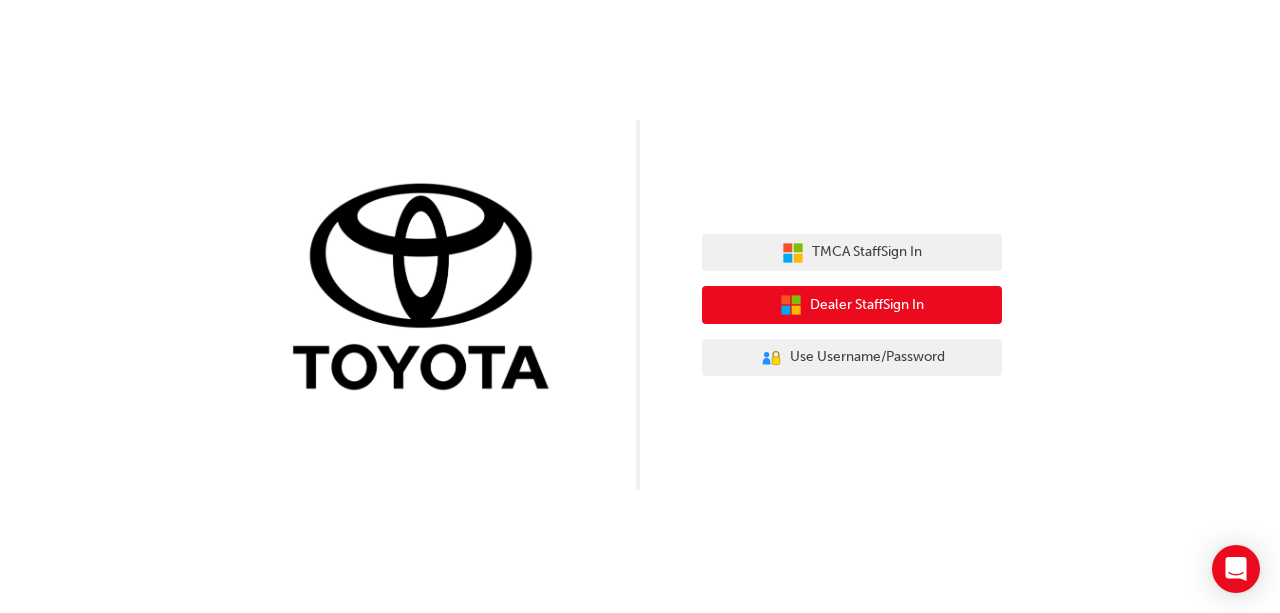 click on "Dealer Staff  Sign In" at bounding box center [867, 305] 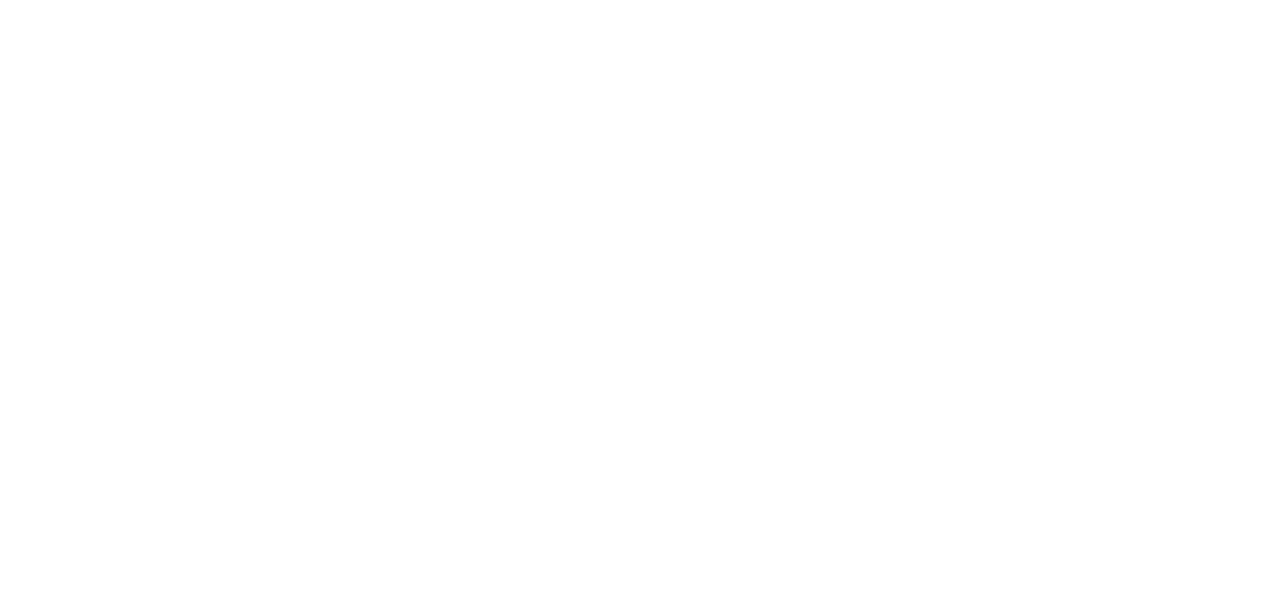 scroll, scrollTop: 0, scrollLeft: 0, axis: both 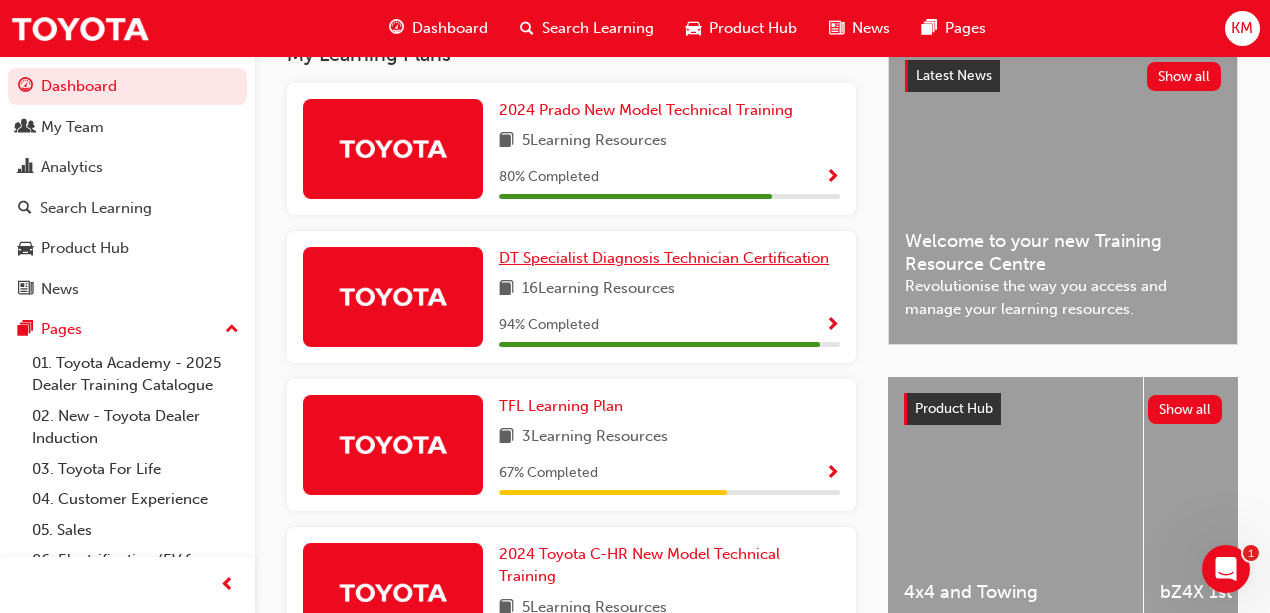 click on "DT Specialist Diagnosis Technician Certification" at bounding box center [664, 258] 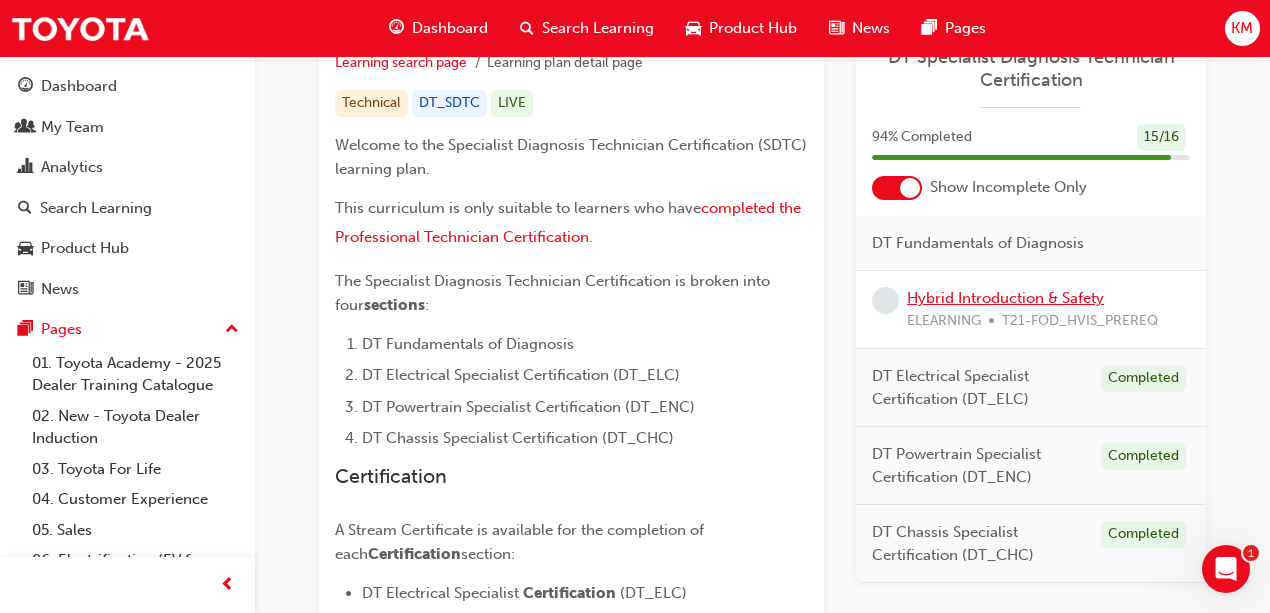 scroll, scrollTop: 400, scrollLeft: 0, axis: vertical 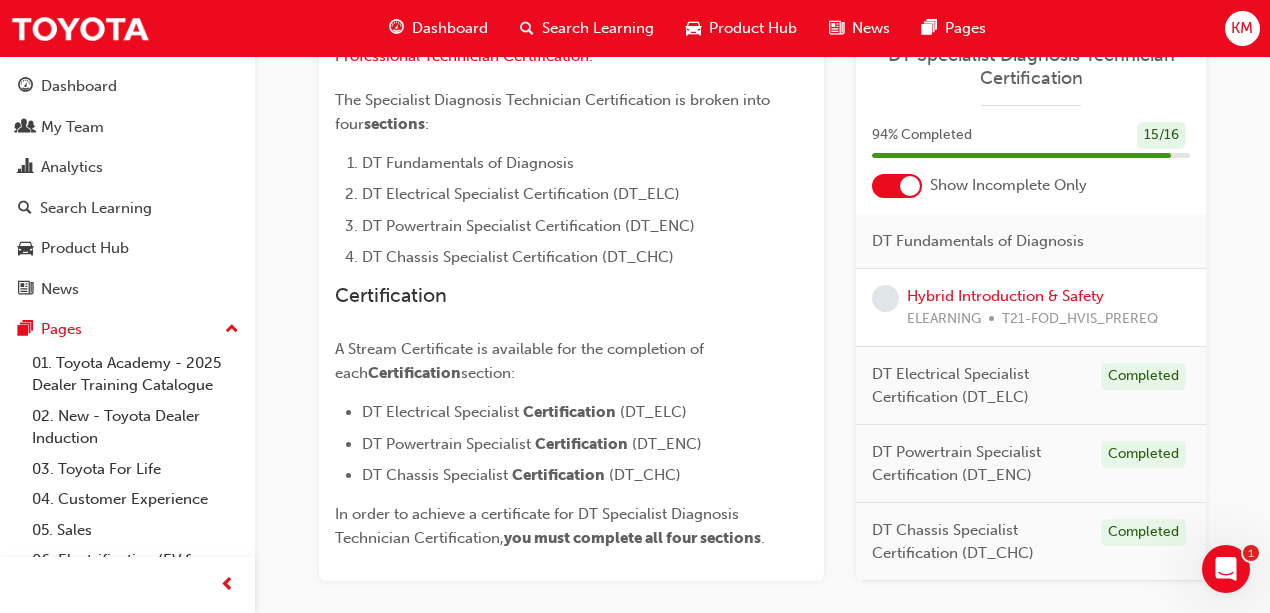 click on "Dashboard" at bounding box center [450, 28] 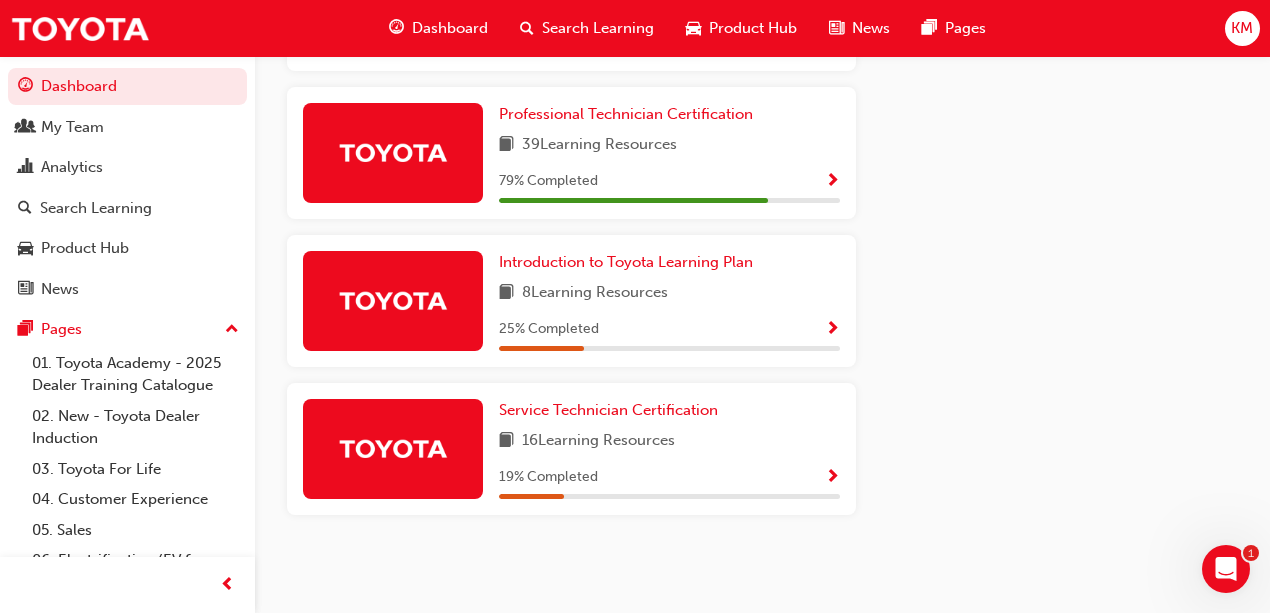 scroll, scrollTop: 1080, scrollLeft: 0, axis: vertical 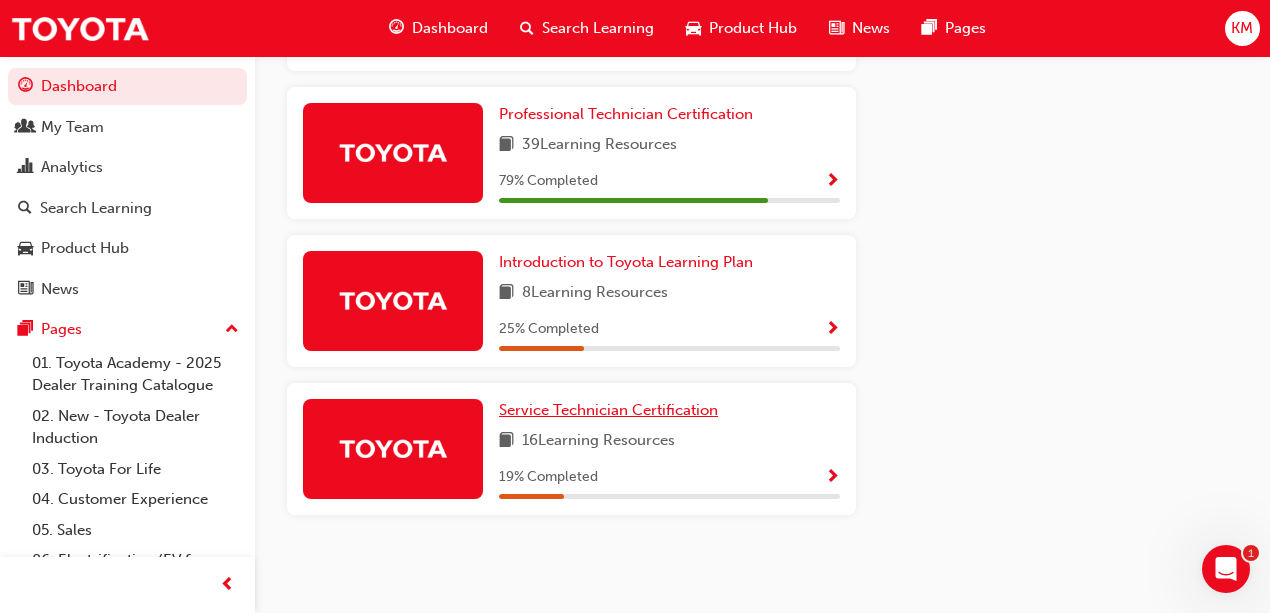 click on "Service Technician Certification" at bounding box center [608, 410] 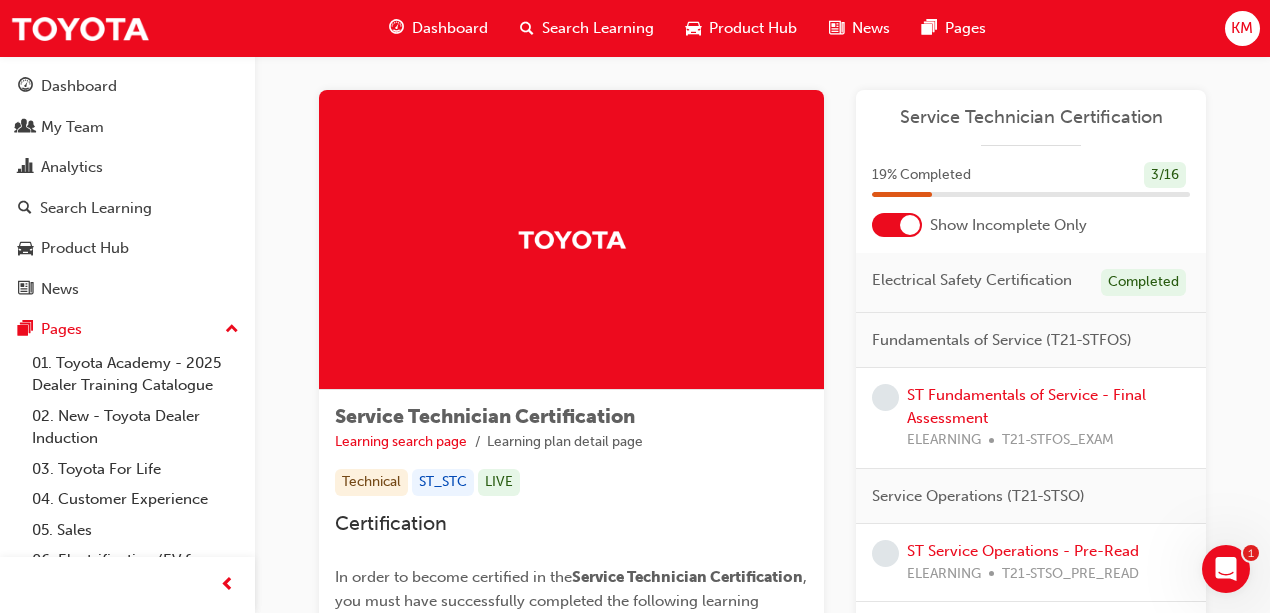 scroll, scrollTop: 13, scrollLeft: 0, axis: vertical 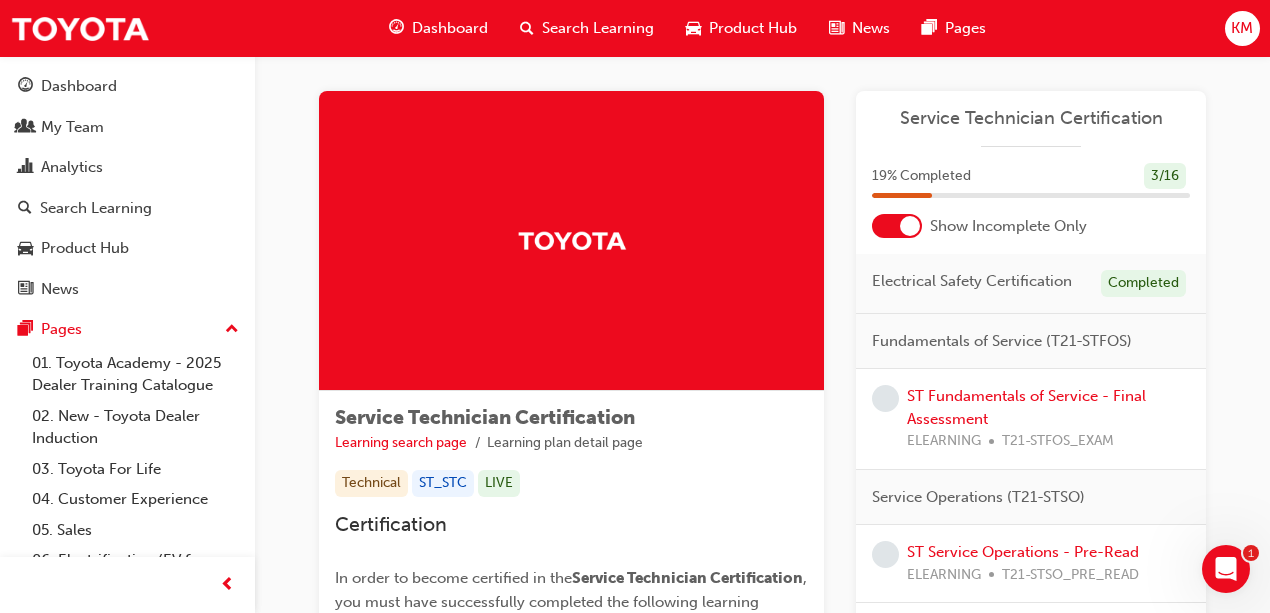 click on "Product Hub" at bounding box center [753, 28] 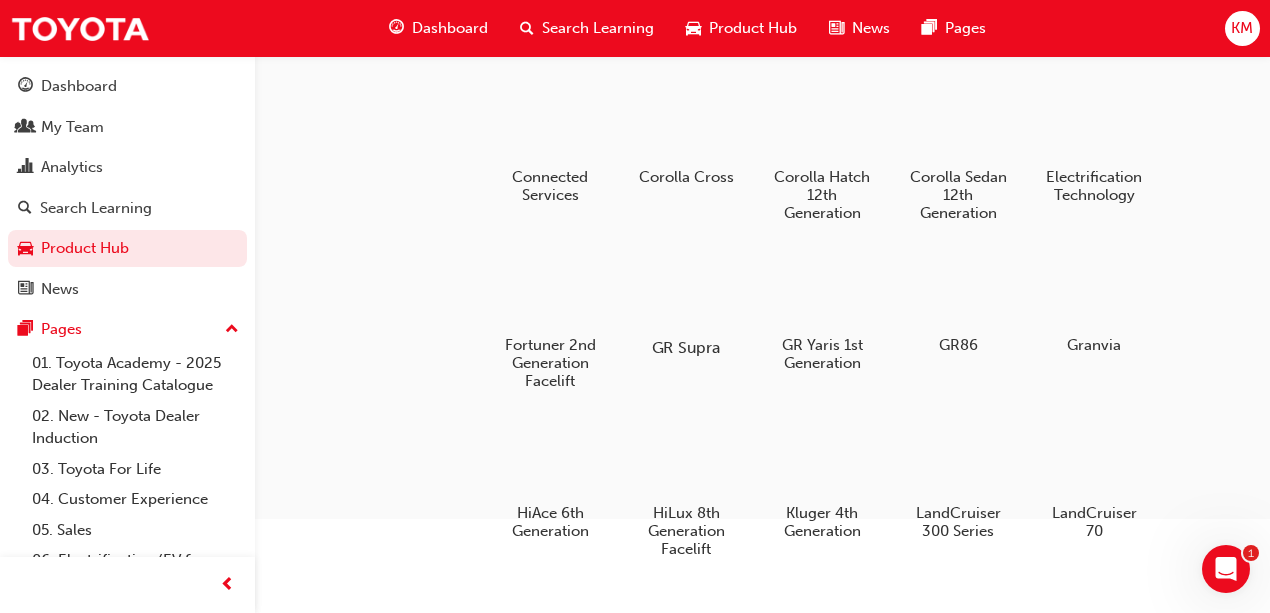 scroll, scrollTop: 0, scrollLeft: 0, axis: both 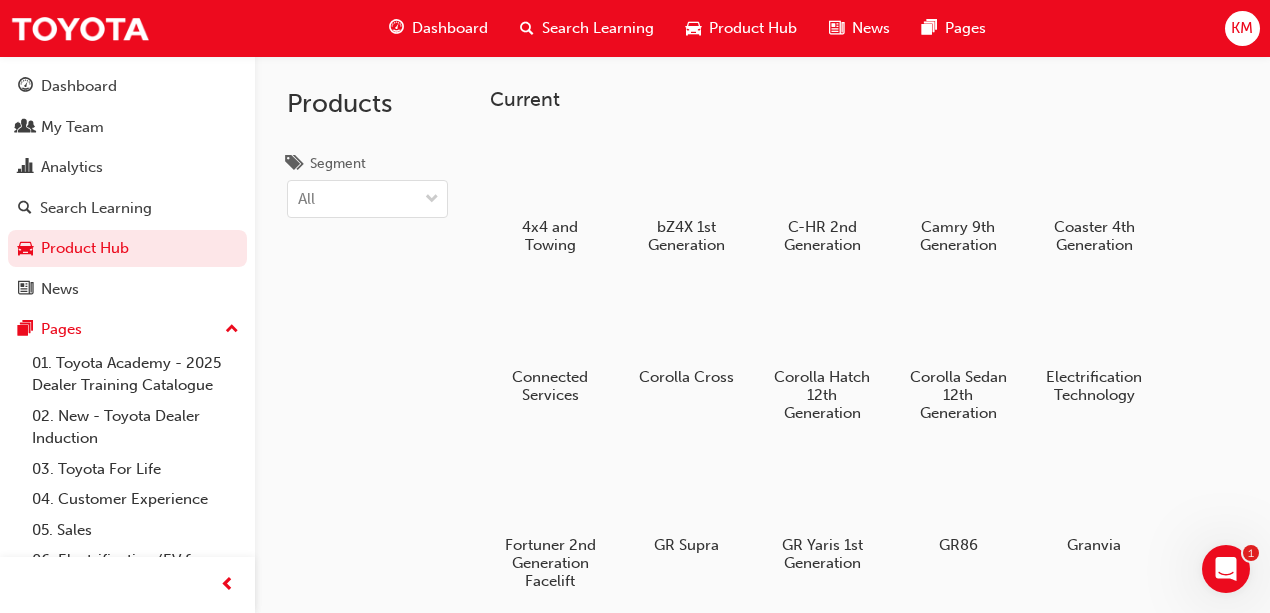 click on "News" at bounding box center (871, 28) 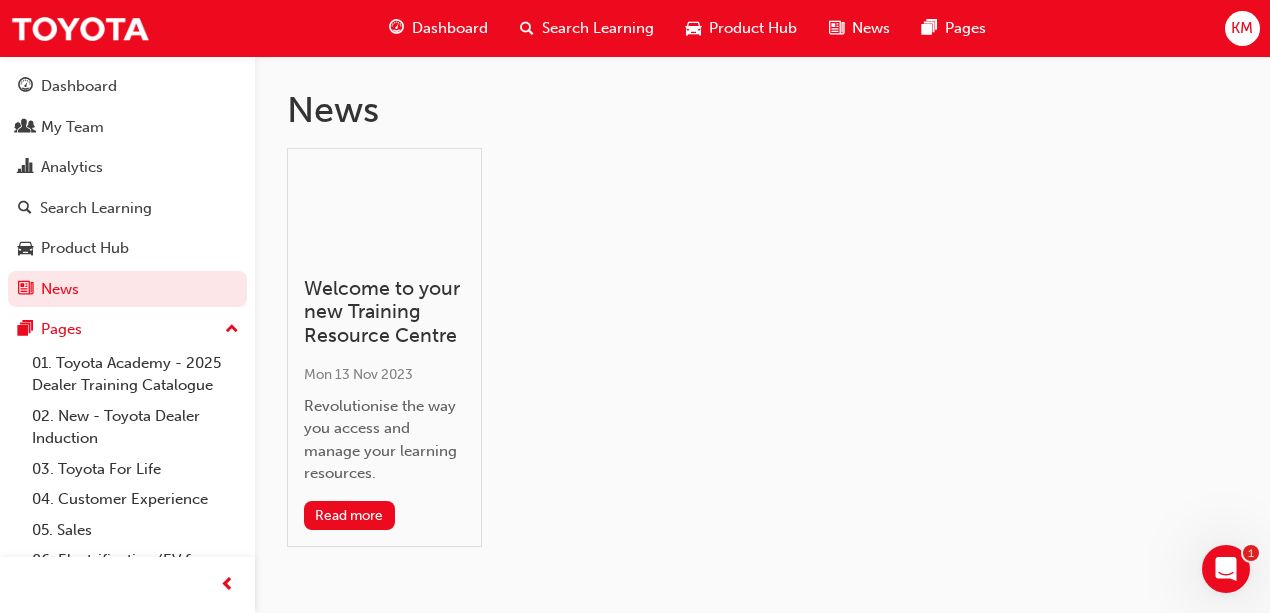 click on "Search Learning" at bounding box center [598, 28] 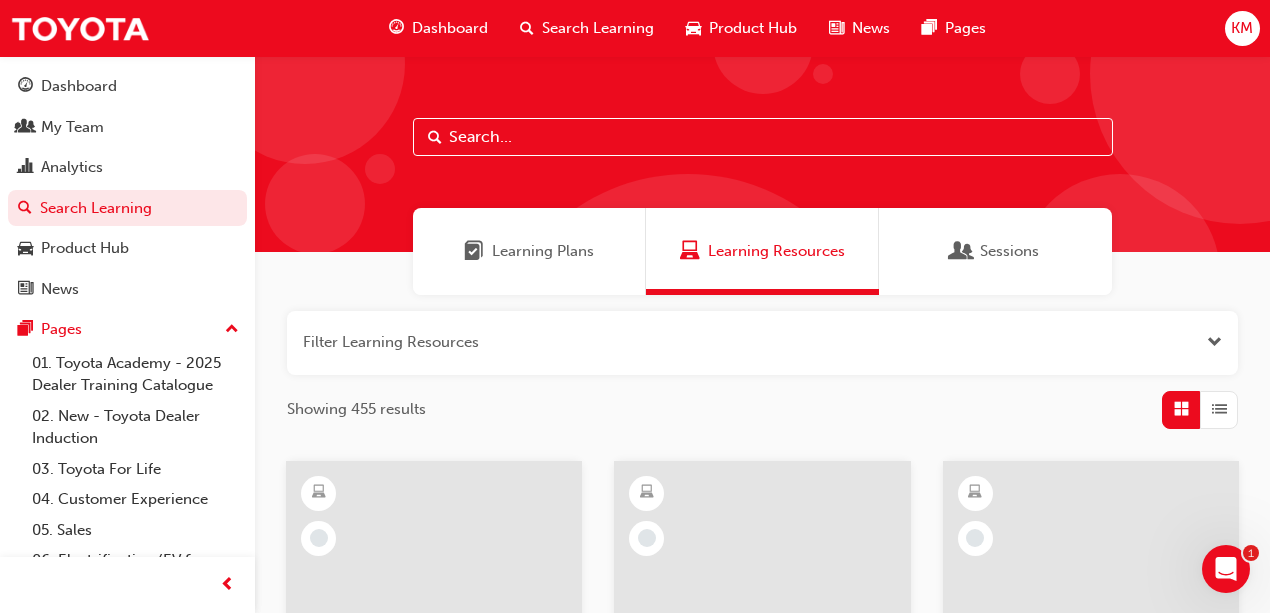 scroll, scrollTop: 0, scrollLeft: 0, axis: both 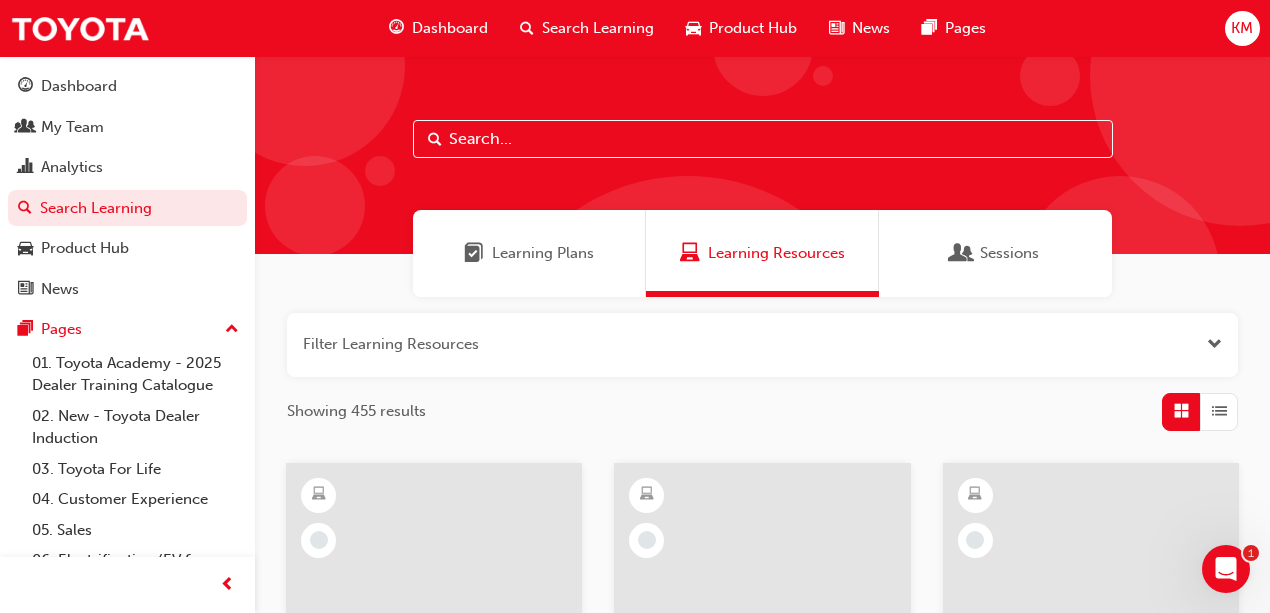 click on "Sessions" at bounding box center [1009, 253] 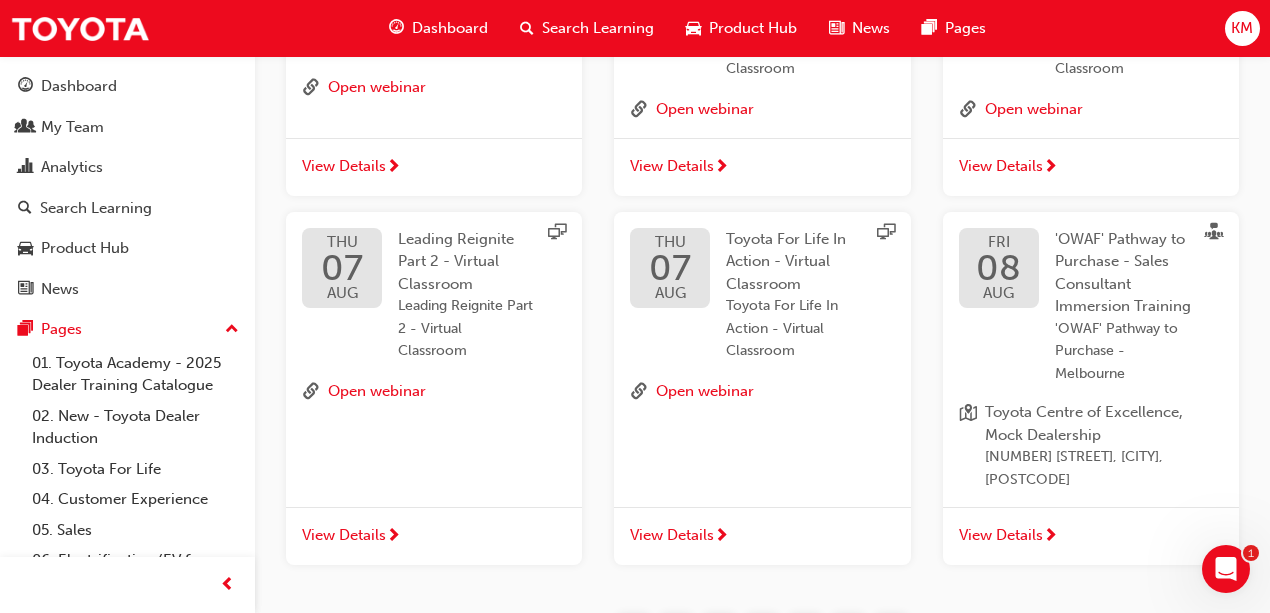 scroll, scrollTop: 1000, scrollLeft: 0, axis: vertical 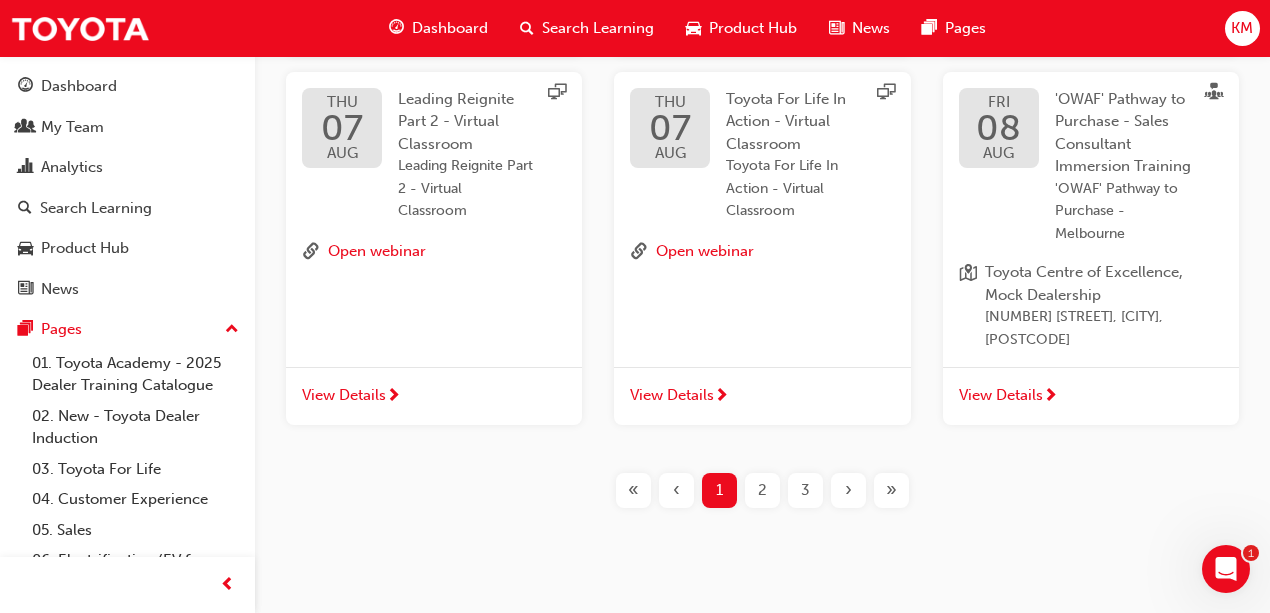 click on "2" at bounding box center [762, 490] 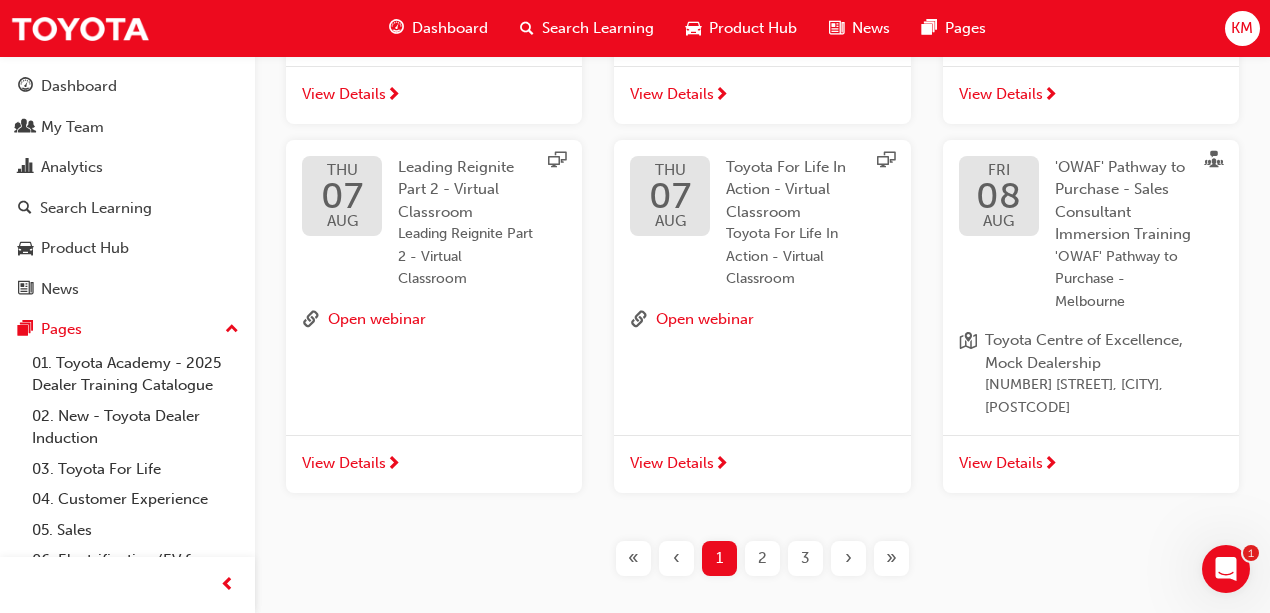 scroll, scrollTop: 1024, scrollLeft: 0, axis: vertical 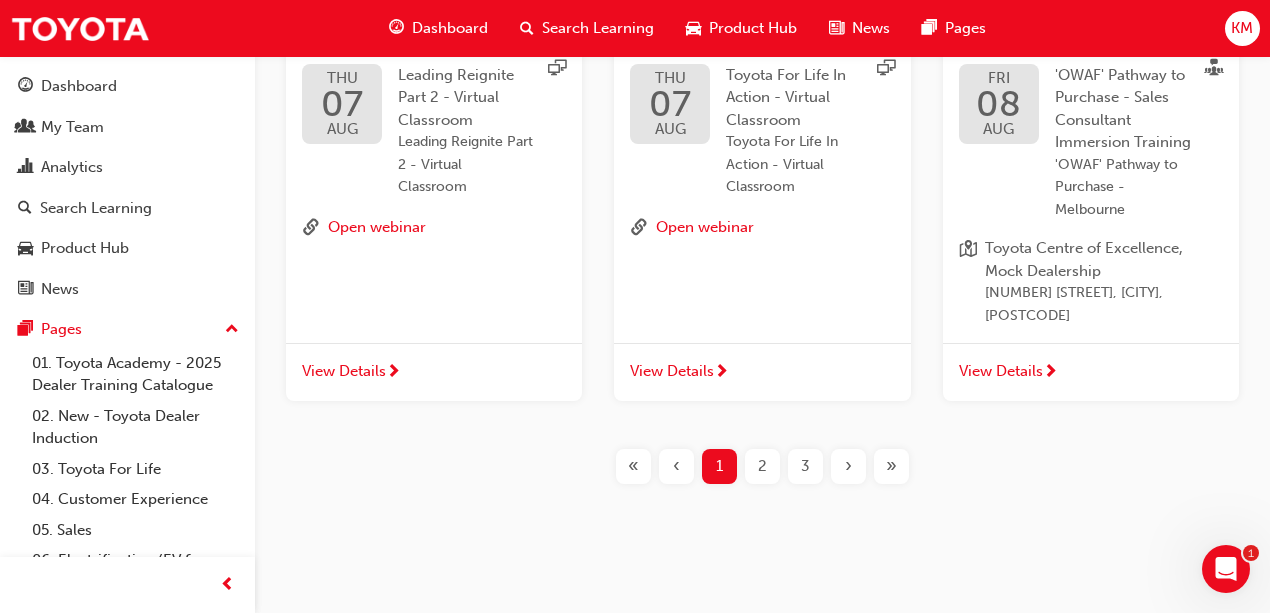 click on "2" at bounding box center [762, 466] 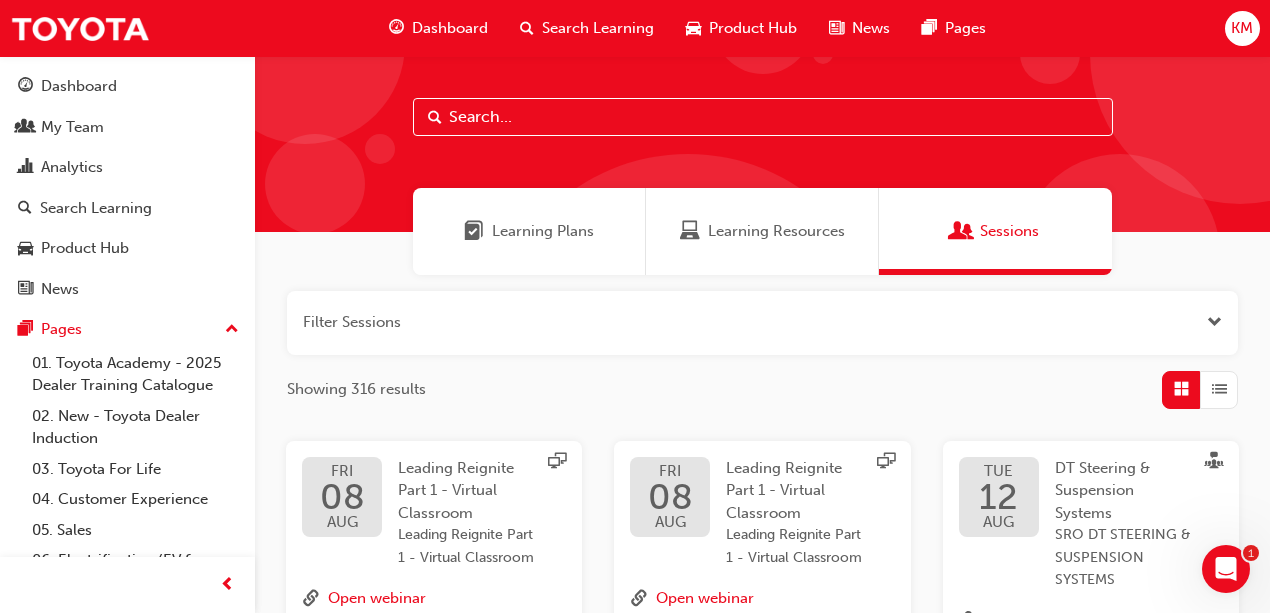 scroll, scrollTop: 21, scrollLeft: 0, axis: vertical 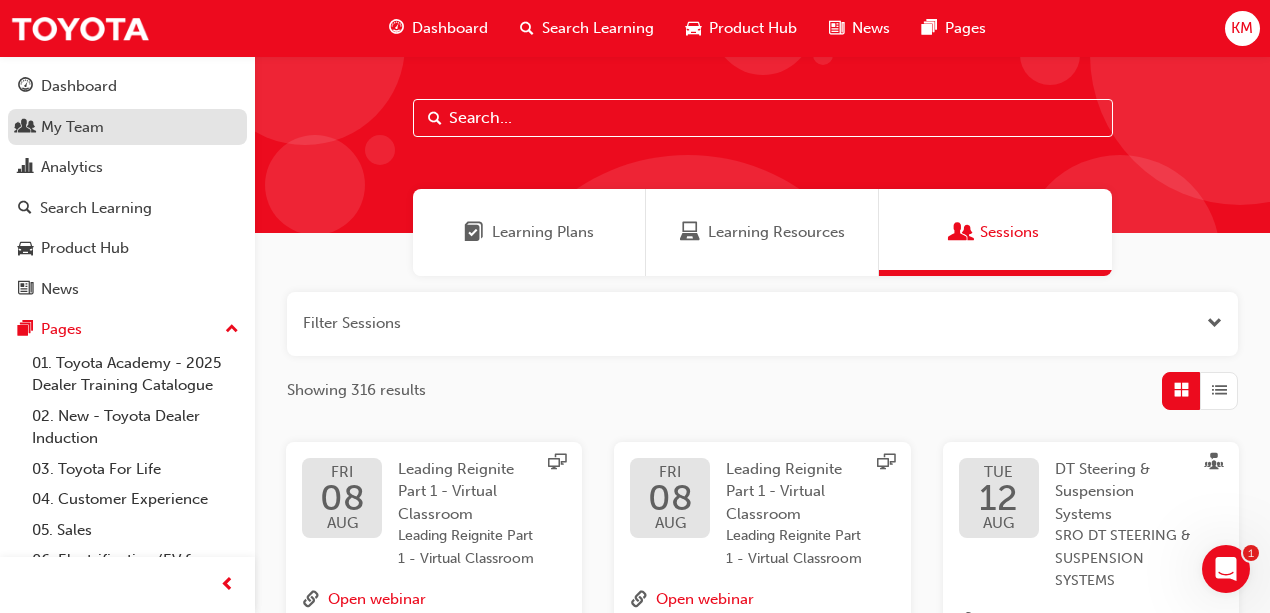 click on "My Team" at bounding box center [72, 127] 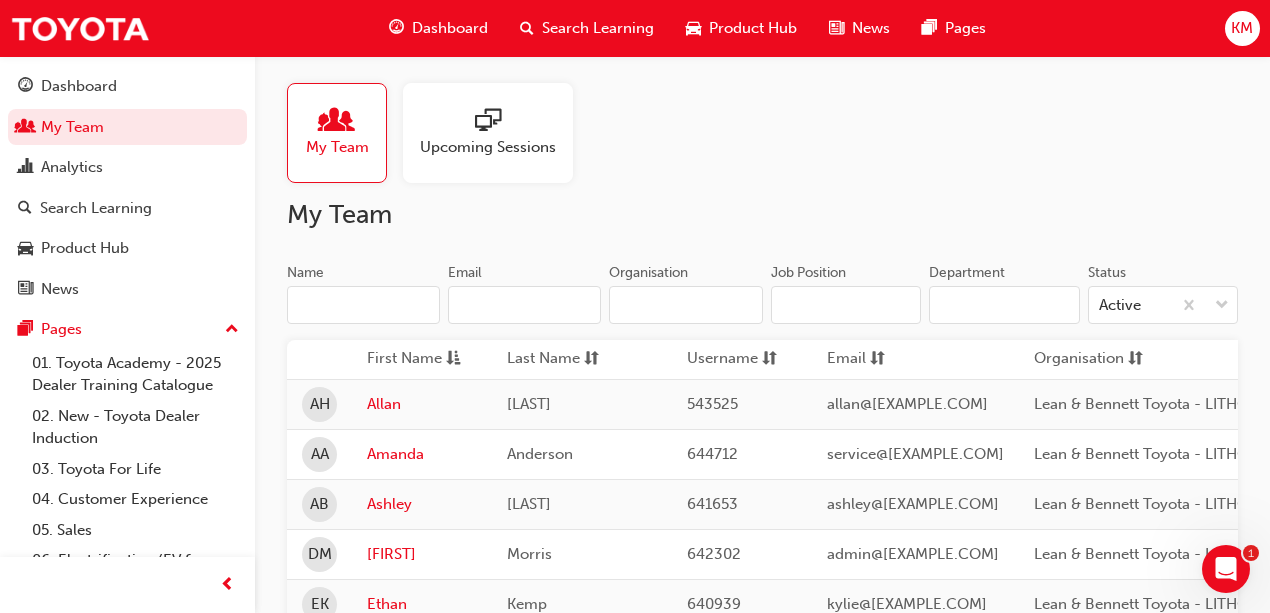 scroll, scrollTop: 4, scrollLeft: 0, axis: vertical 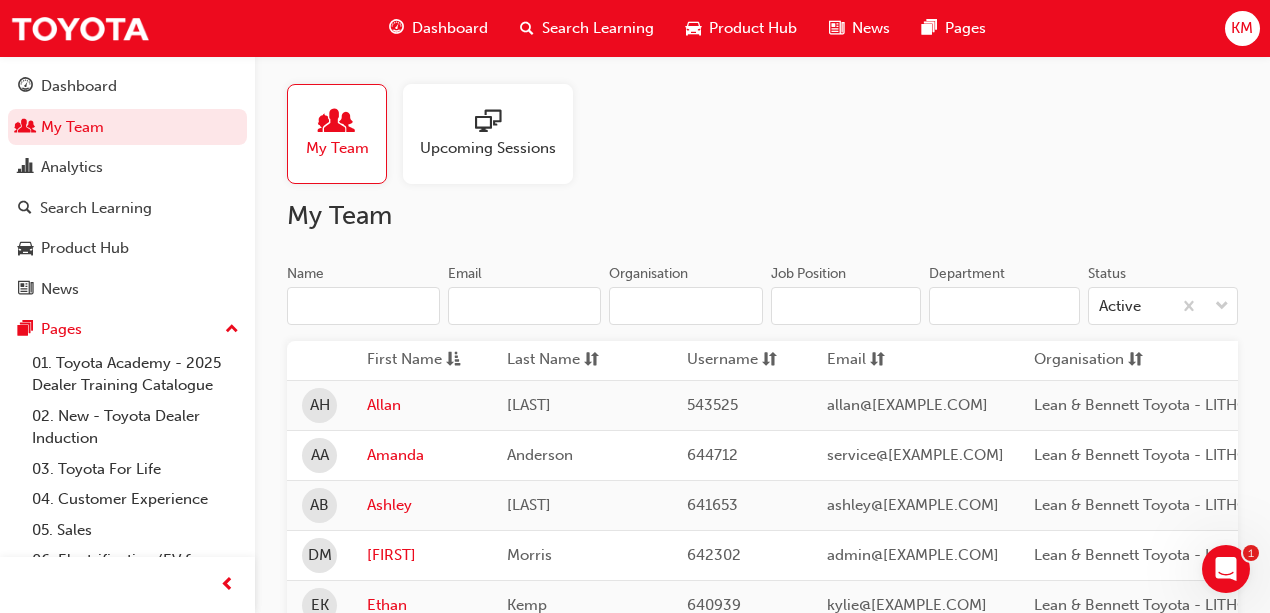 click at bounding box center (488, 123) 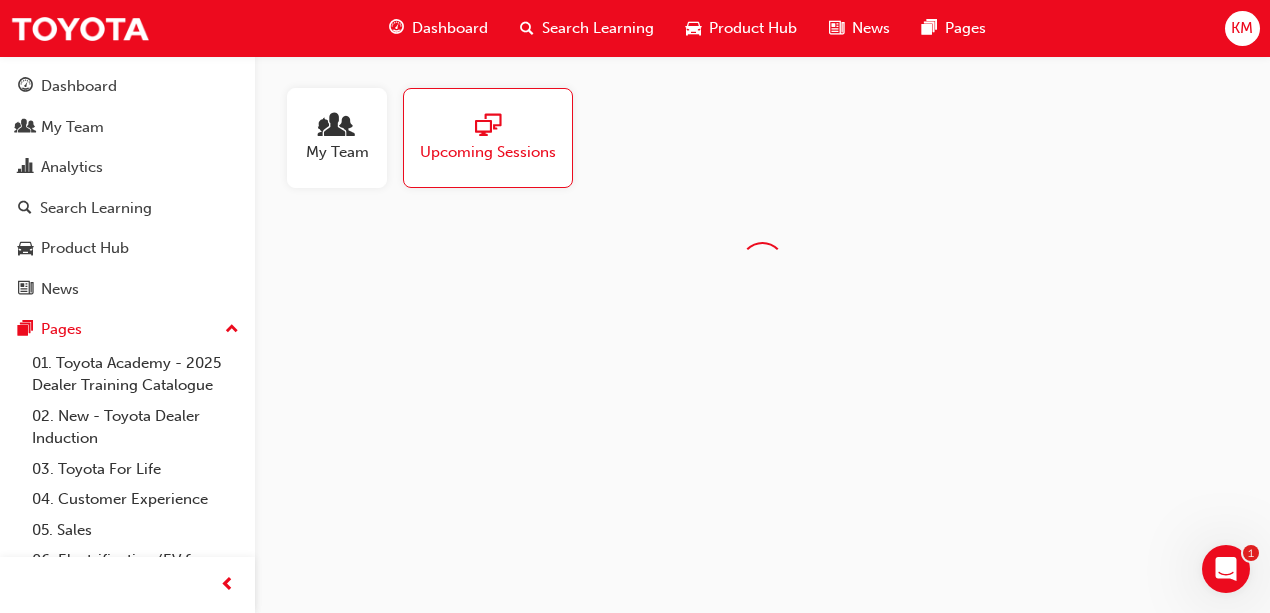 scroll, scrollTop: 0, scrollLeft: 0, axis: both 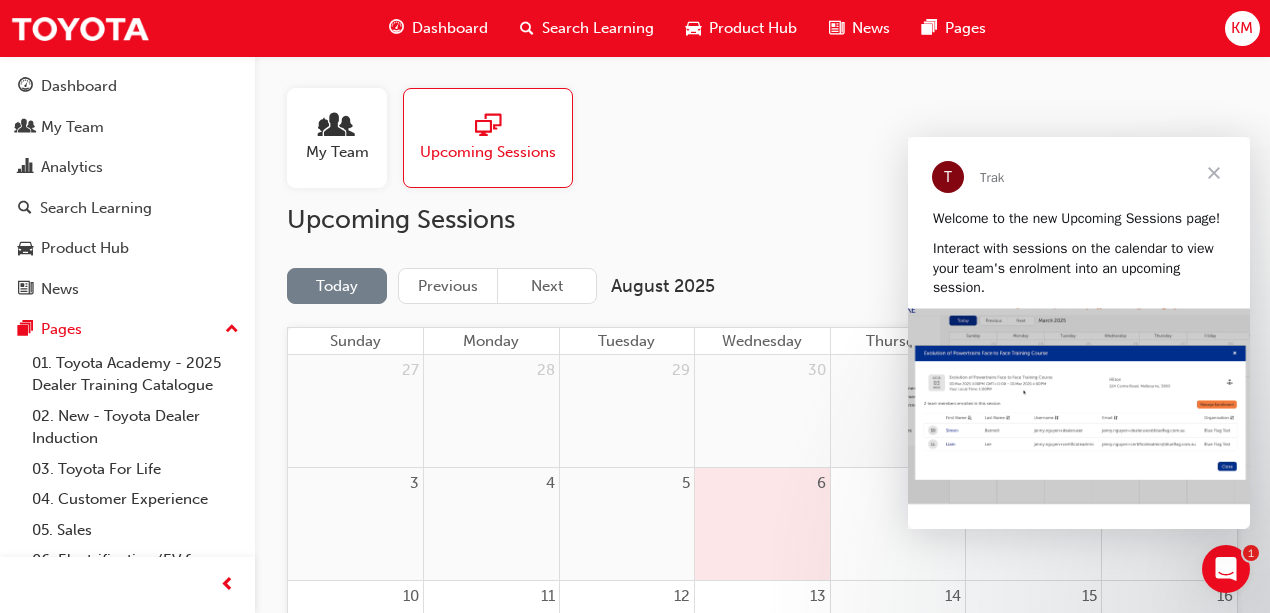 click at bounding box center (1214, 173) 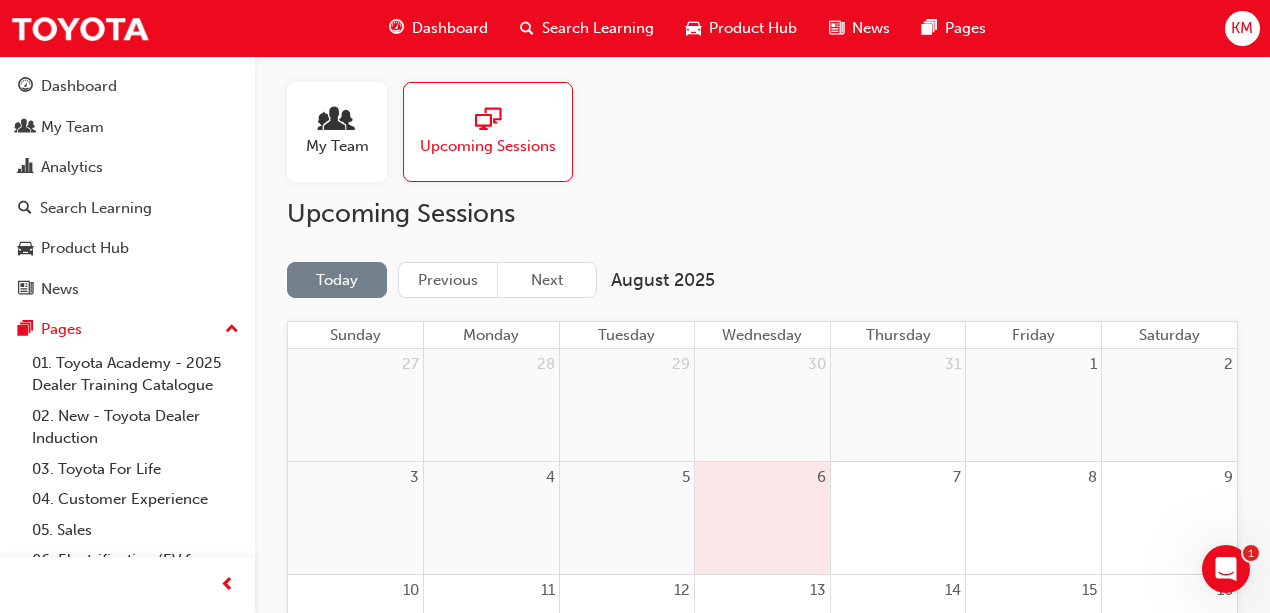 scroll, scrollTop: 0, scrollLeft: 0, axis: both 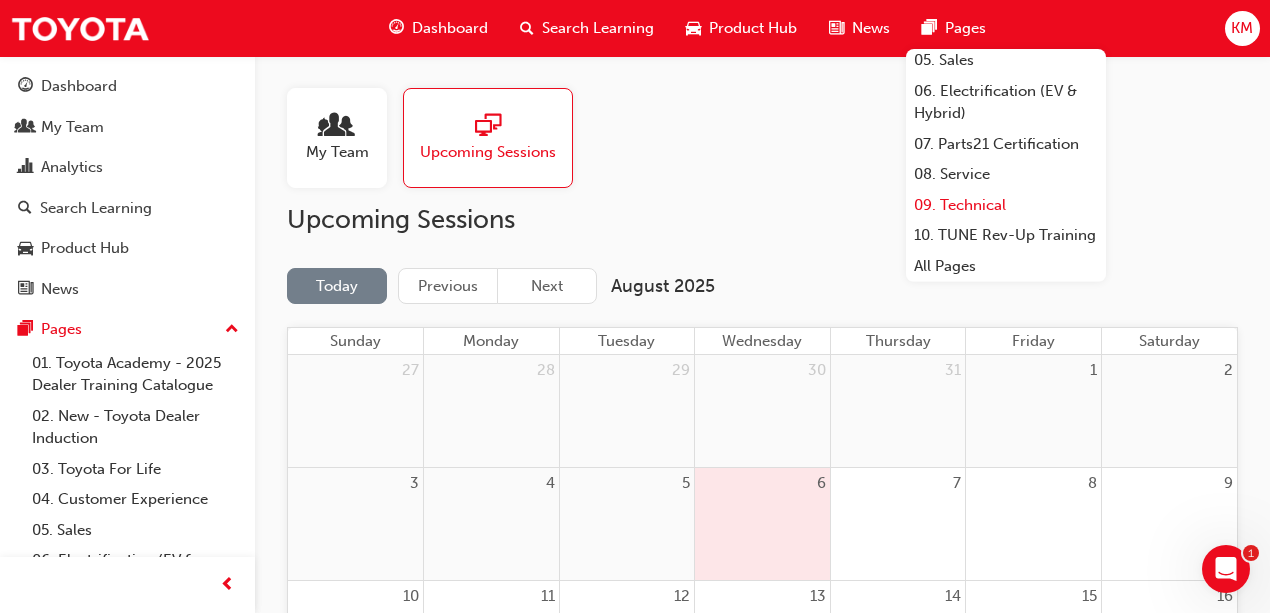 click on "09. Technical" at bounding box center [1006, 205] 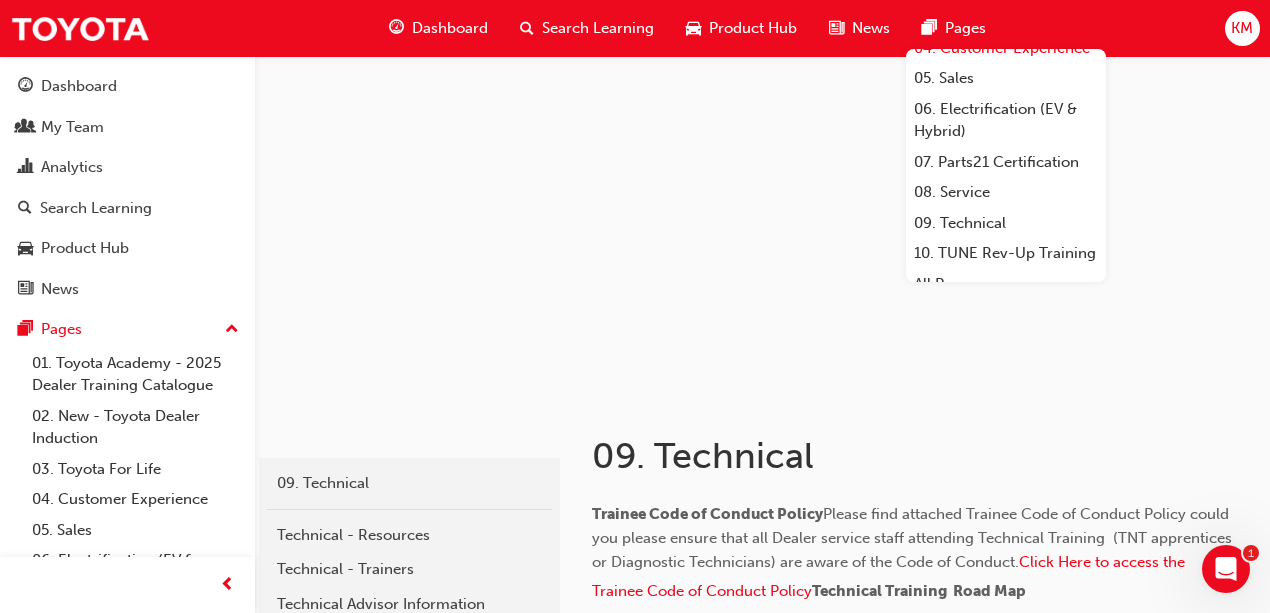 scroll, scrollTop: 200, scrollLeft: 0, axis: vertical 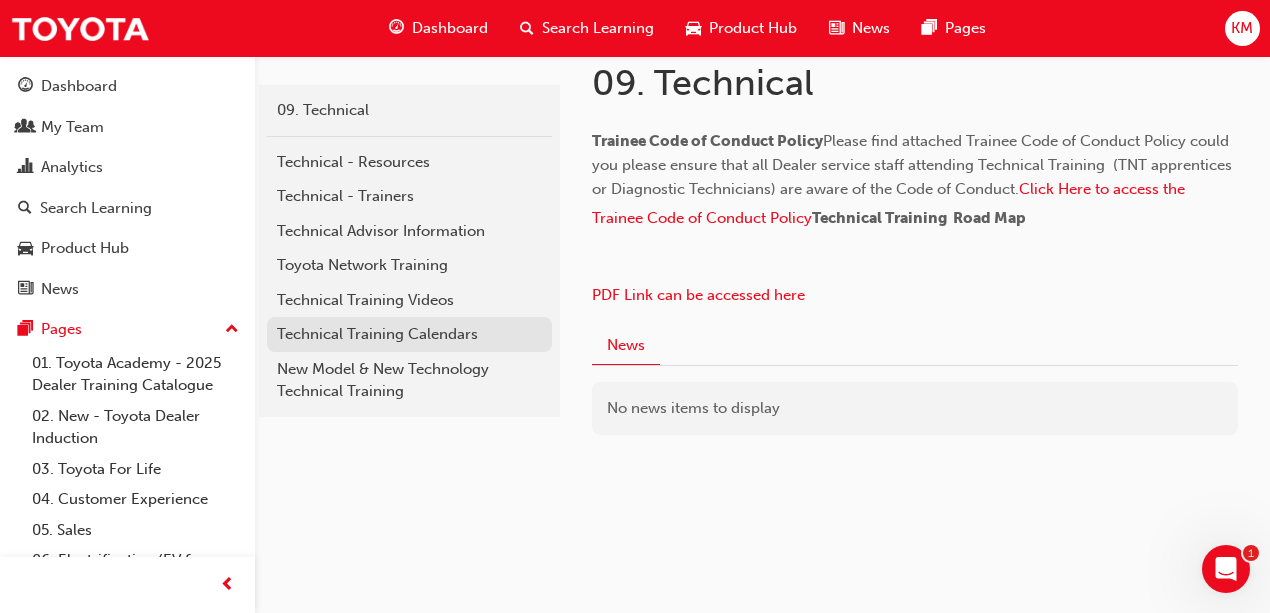 click on "Technical Training Calendars" at bounding box center (409, 334) 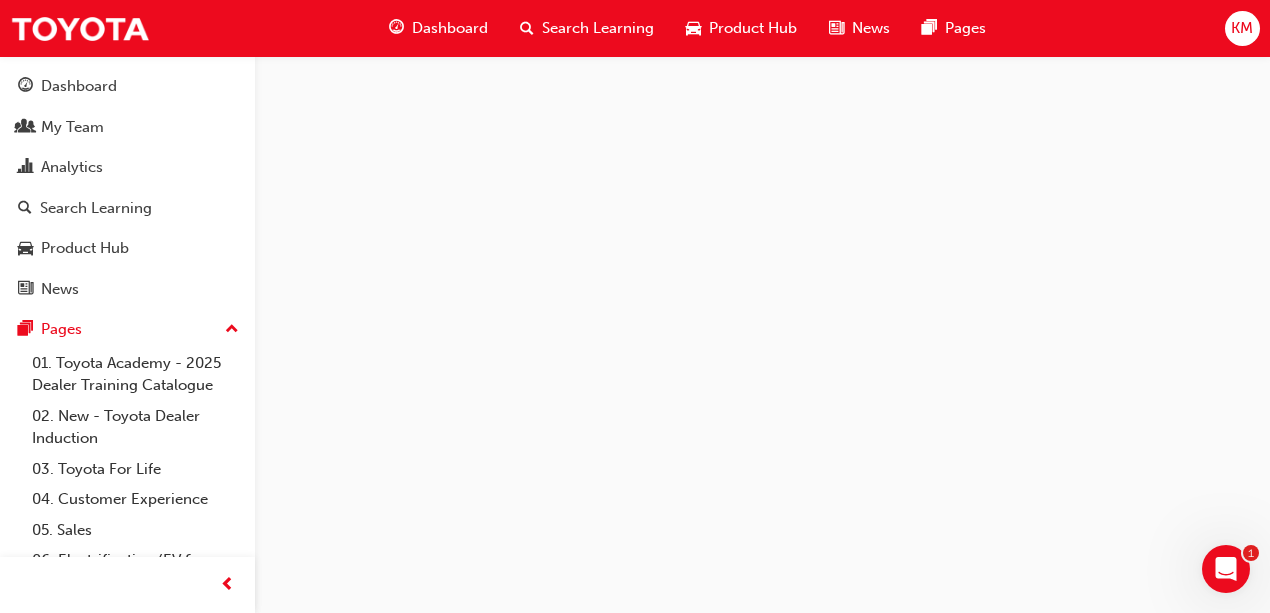 scroll, scrollTop: 0, scrollLeft: 0, axis: both 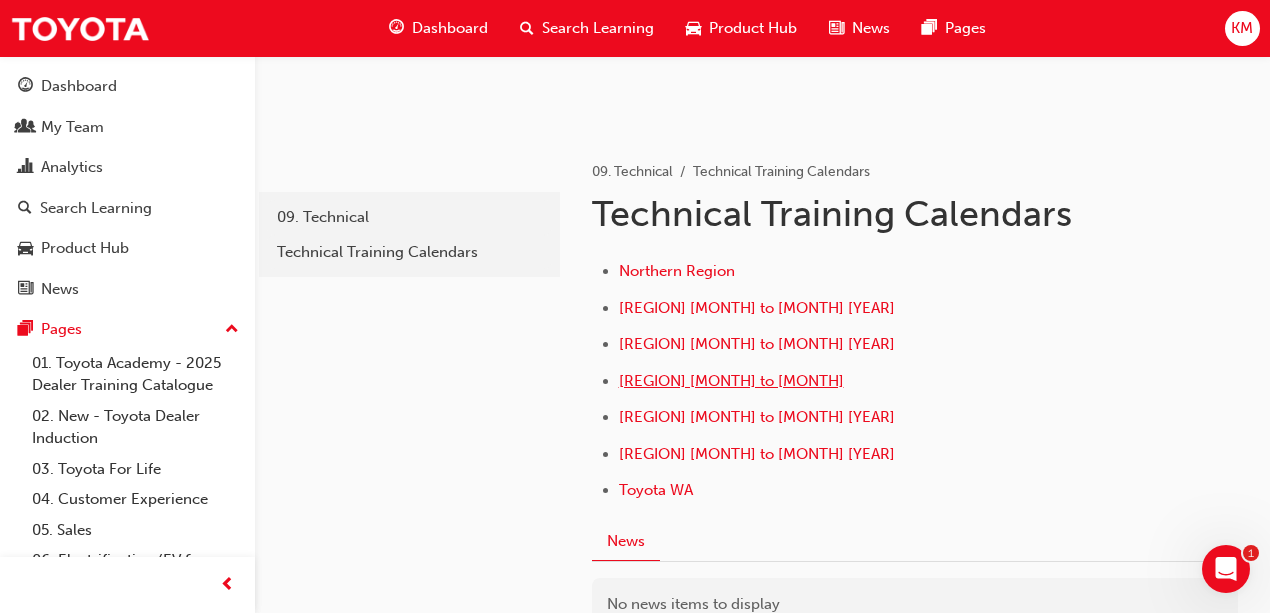 click on "[REGION] [MONTH] to [MONTH]" at bounding box center [731, 381] 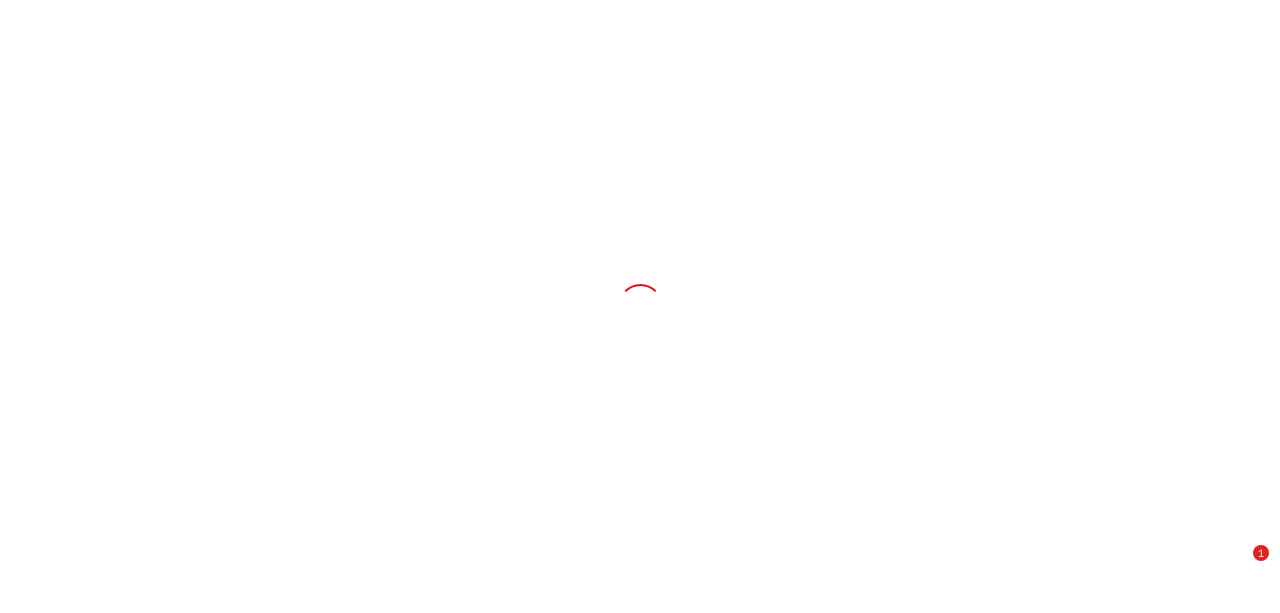 scroll, scrollTop: 0, scrollLeft: 0, axis: both 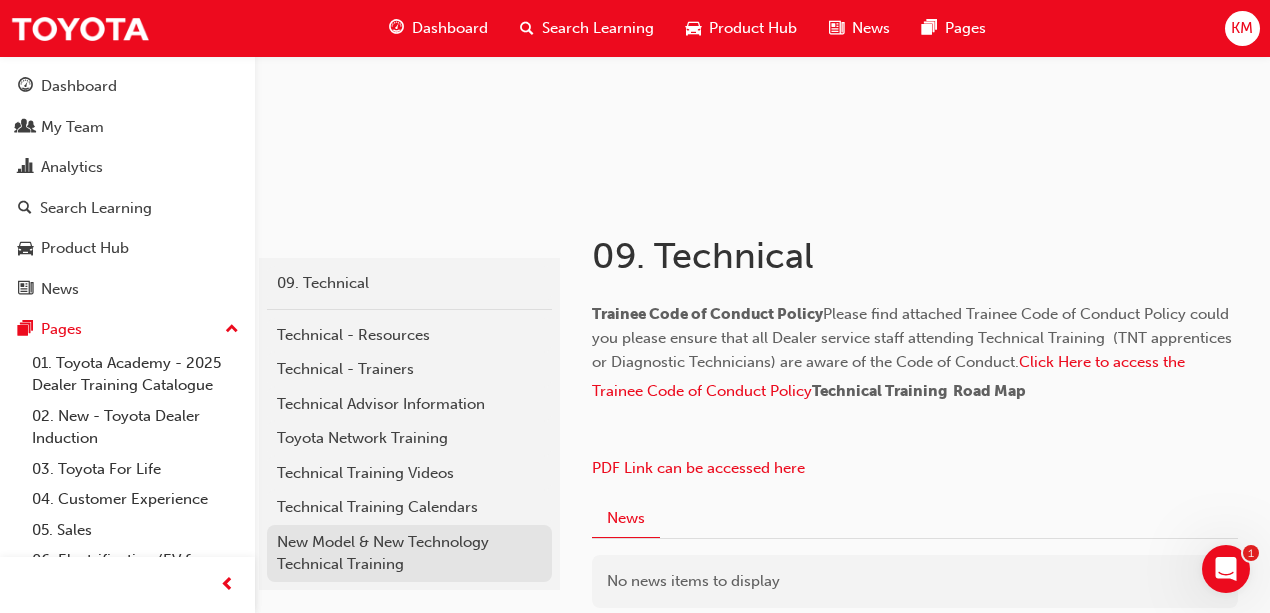 click on "New Model & New Technology Technical Training" at bounding box center [409, 553] 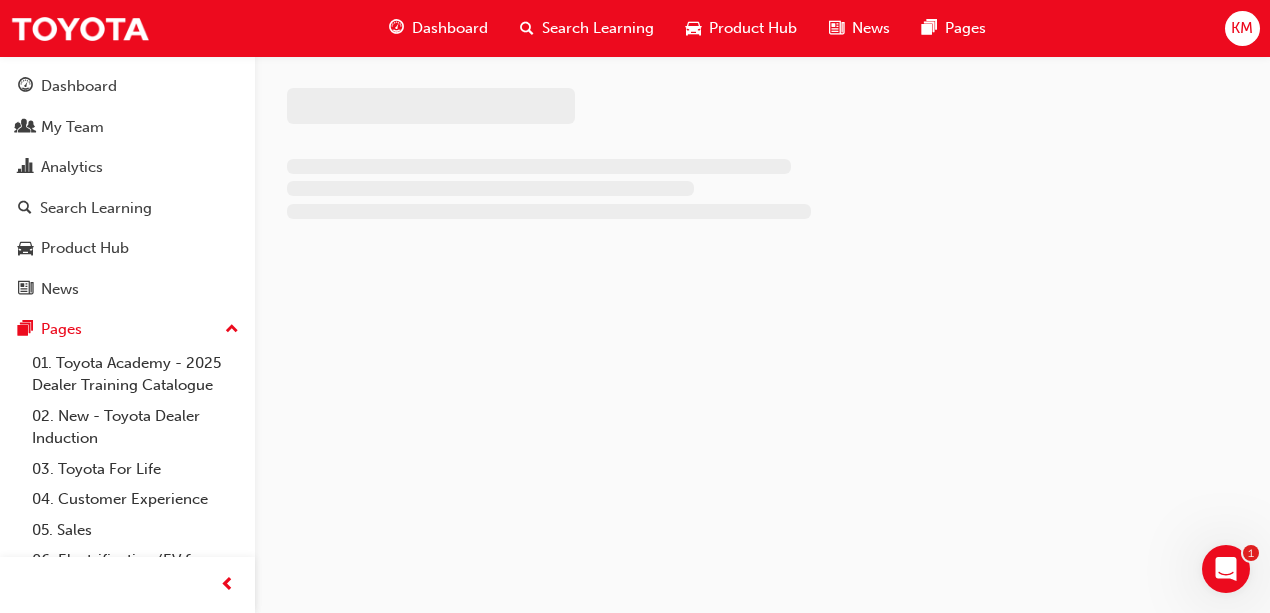 scroll, scrollTop: 0, scrollLeft: 0, axis: both 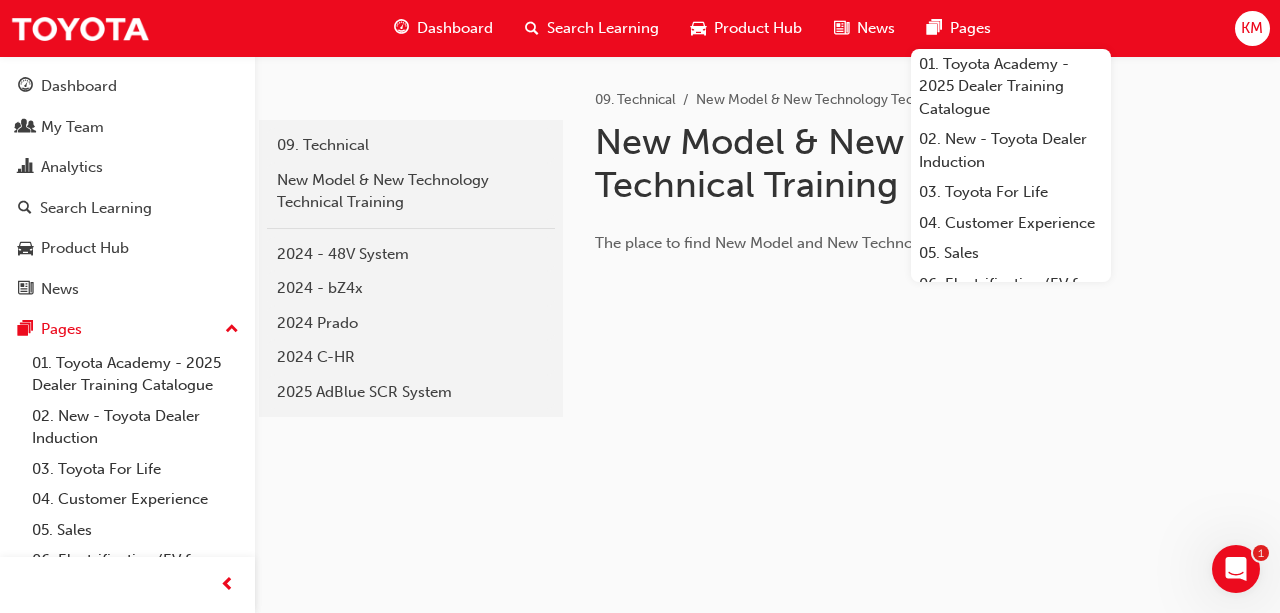 click on "Dashboard" at bounding box center (455, 28) 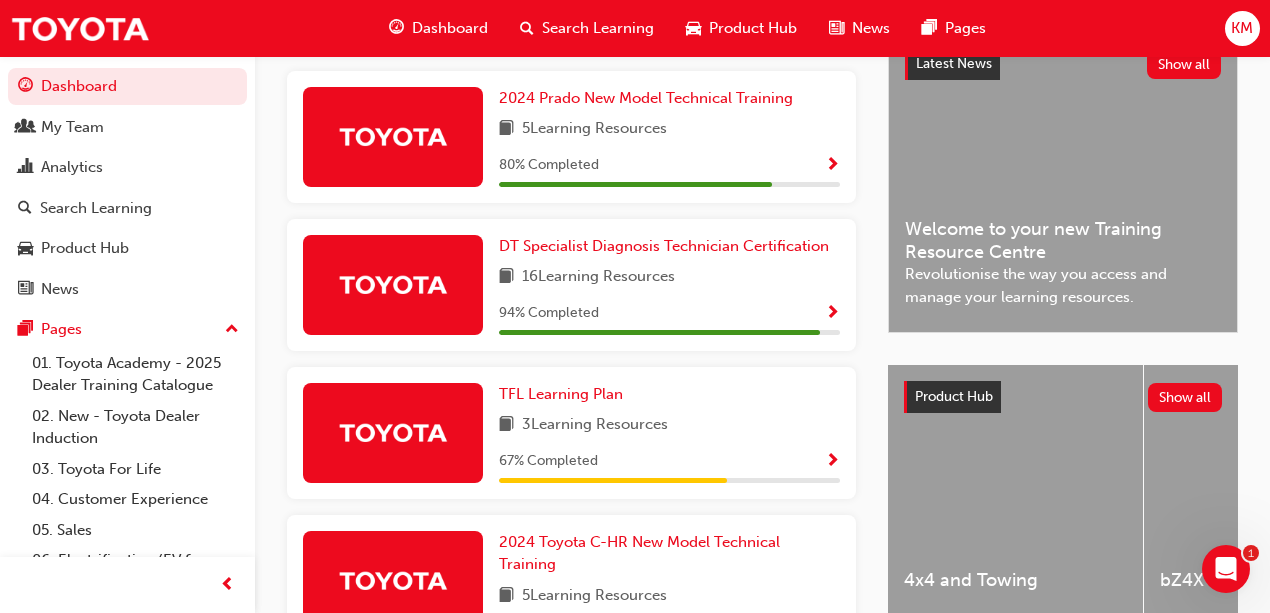 scroll, scrollTop: 480, scrollLeft: 0, axis: vertical 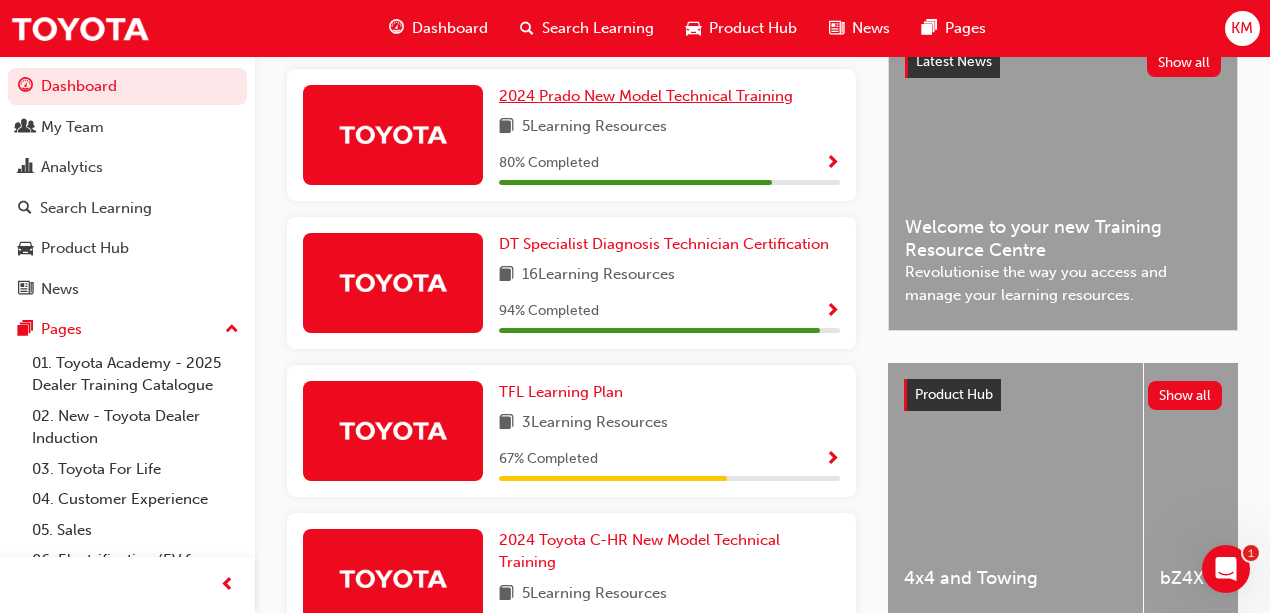 click on "2024 Prado New Model Technical Training" at bounding box center (646, 96) 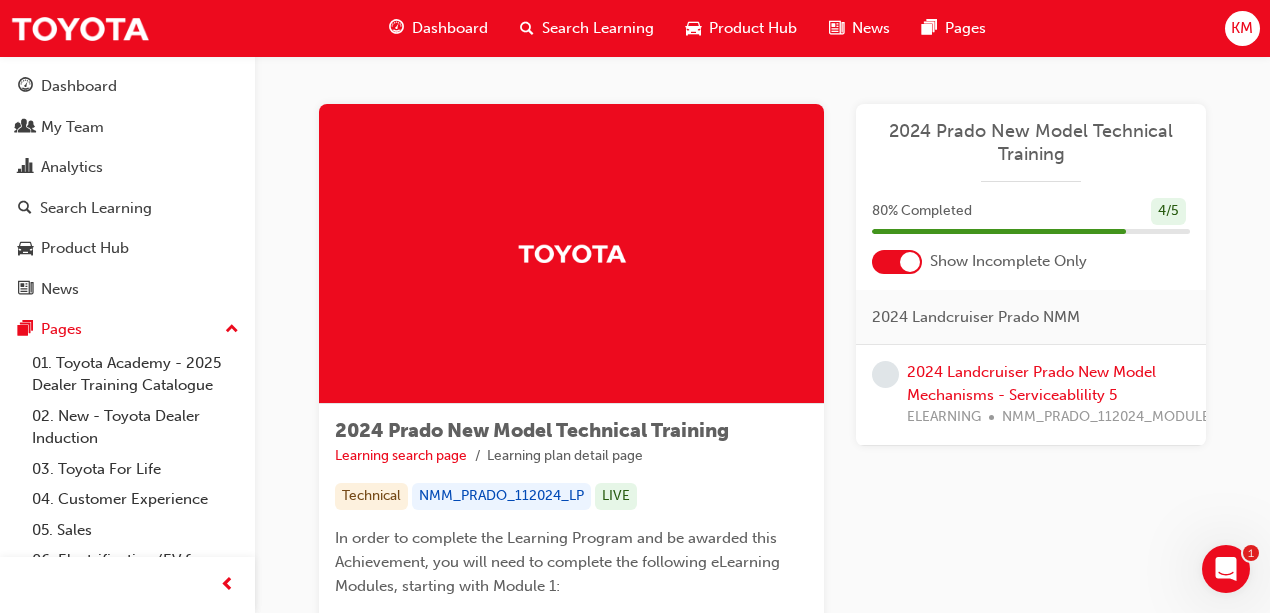 scroll, scrollTop: 66, scrollLeft: 0, axis: vertical 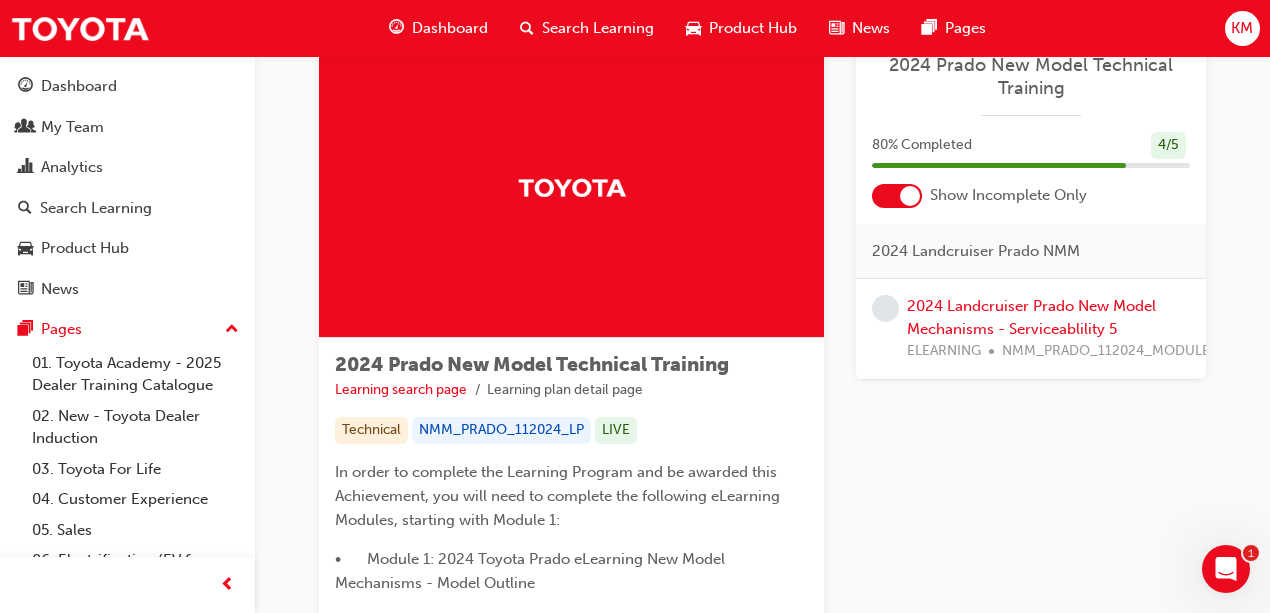 click on "2024 Landcruiser Prado New Model Mechanisms - Serviceablility 5 ELEARNING NMM_PRADO_112024_MODULE_5" at bounding box center [1066, 329] 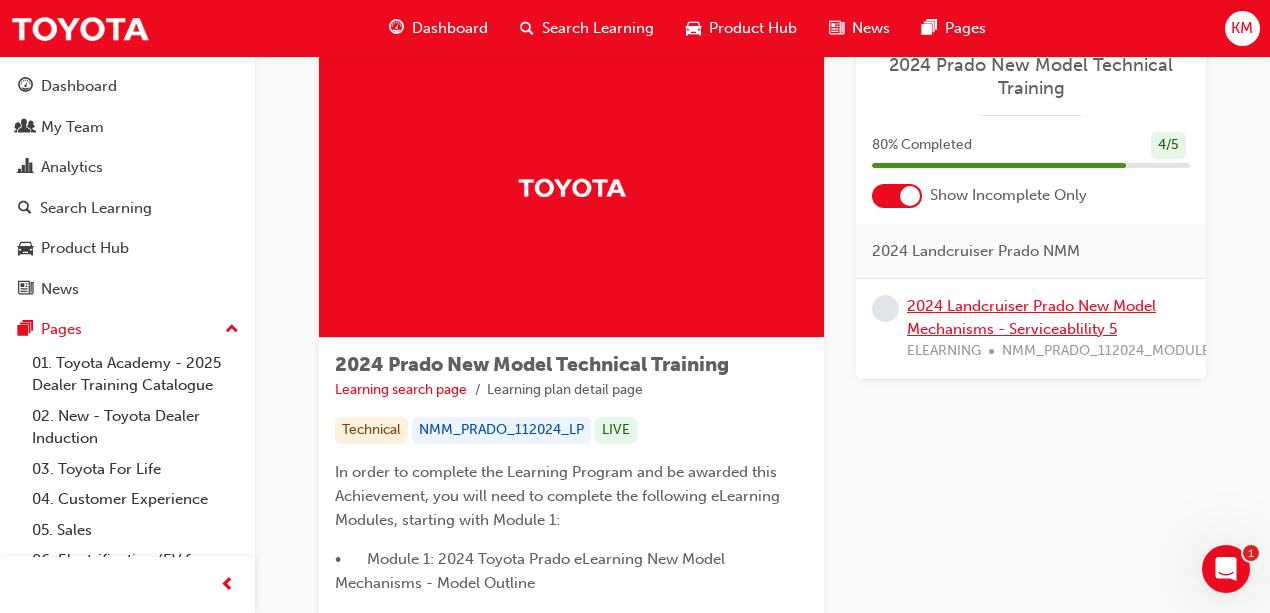 click on "2024 Landcruiser Prado New Model Mechanisms - Serviceablility 5" at bounding box center [1031, 317] 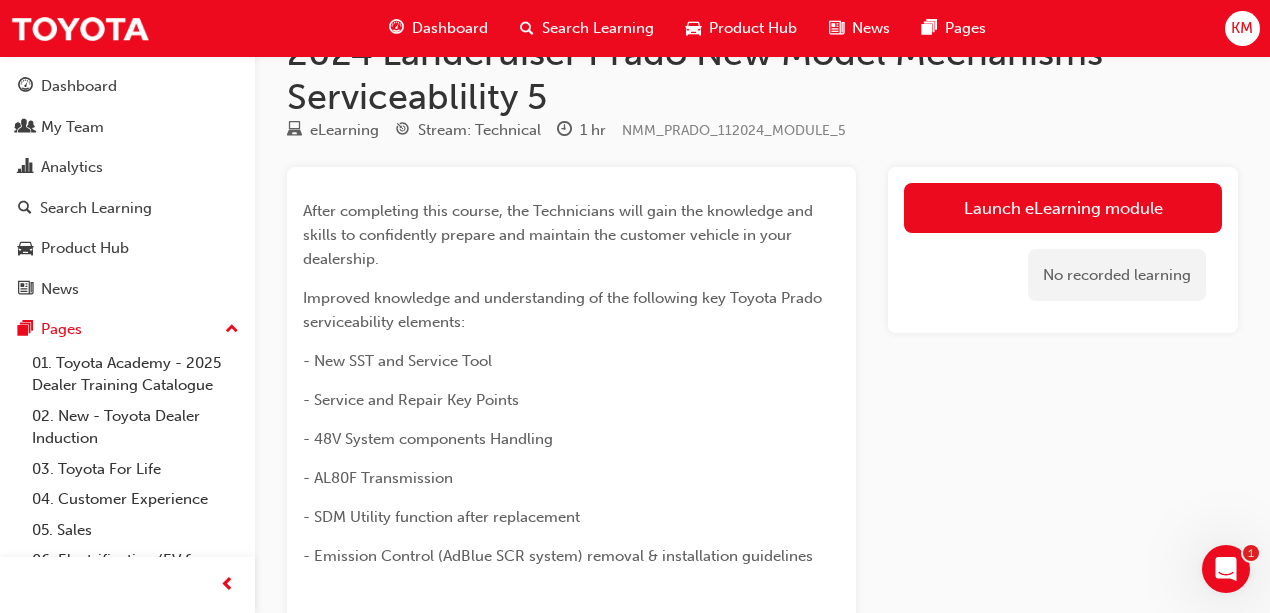 scroll, scrollTop: 4, scrollLeft: 0, axis: vertical 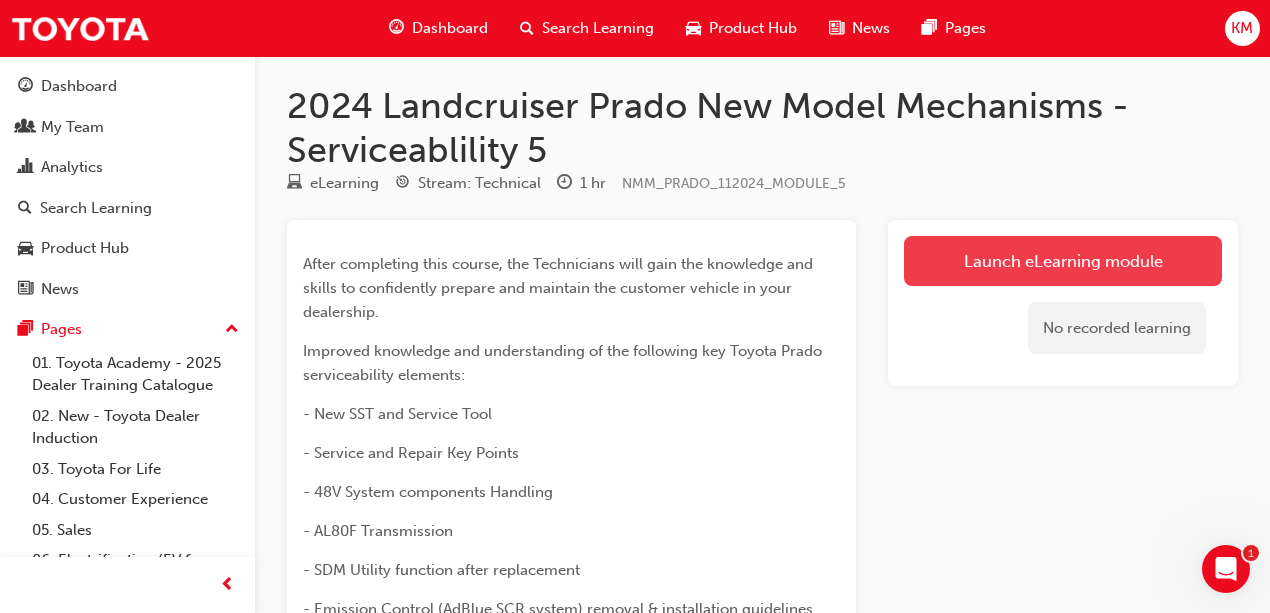 click on "Launch eLearning module" at bounding box center (1063, 261) 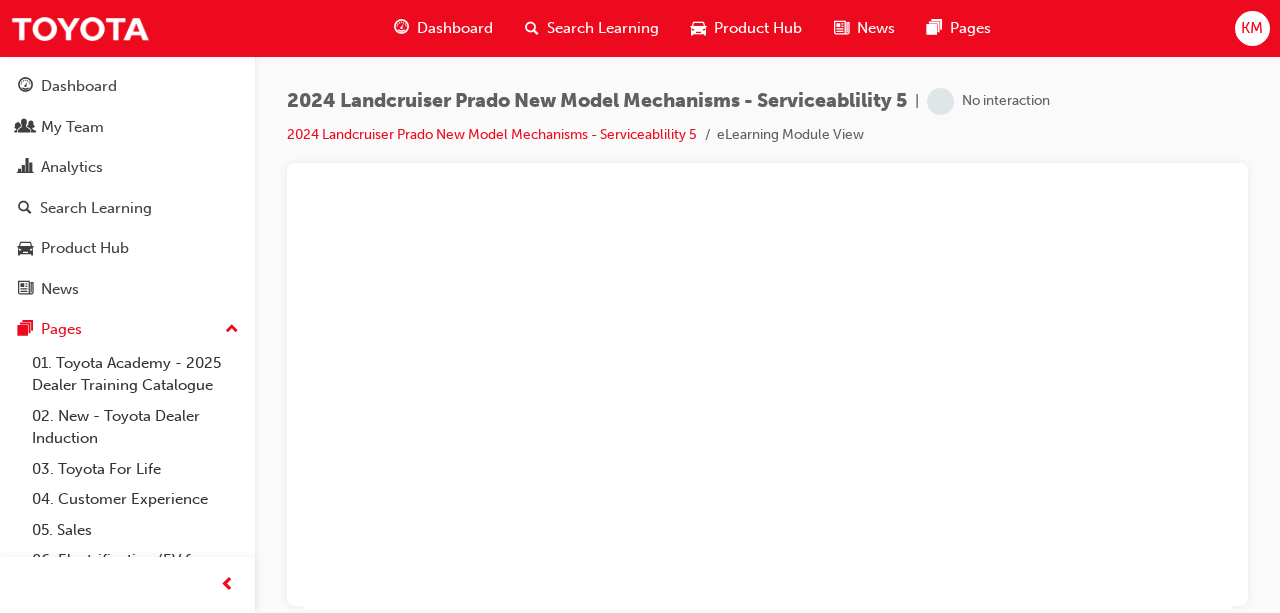 scroll, scrollTop: 0, scrollLeft: 0, axis: both 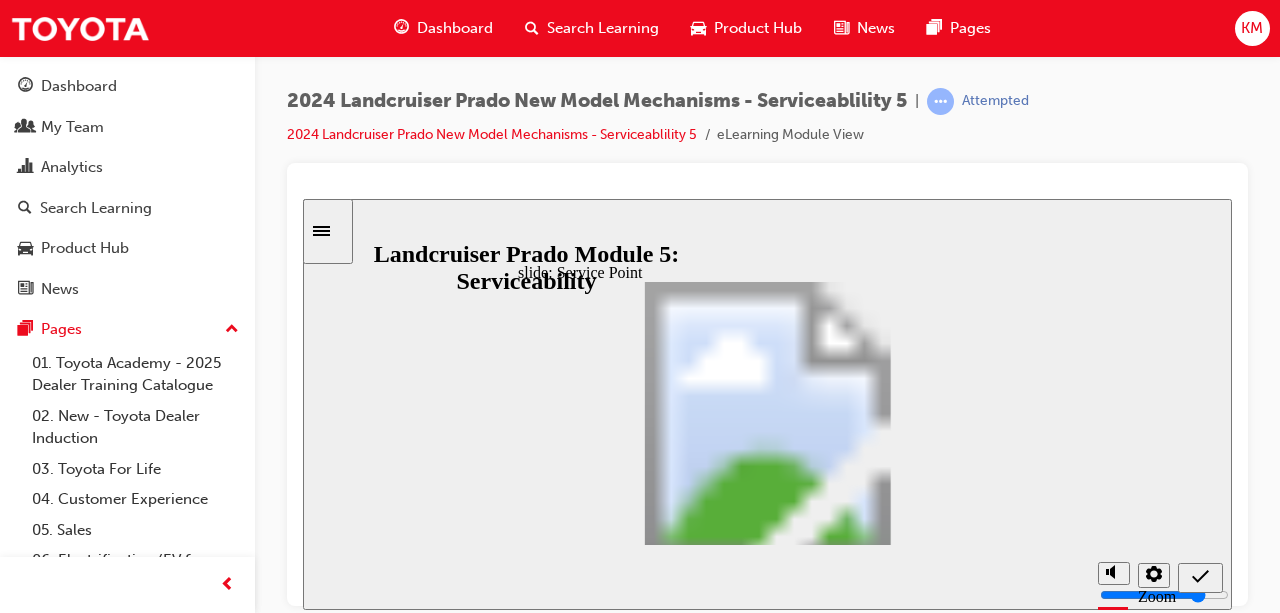 drag, startPoint x: 923, startPoint y: 373, endPoint x: 893, endPoint y: 505, distance: 135.36617 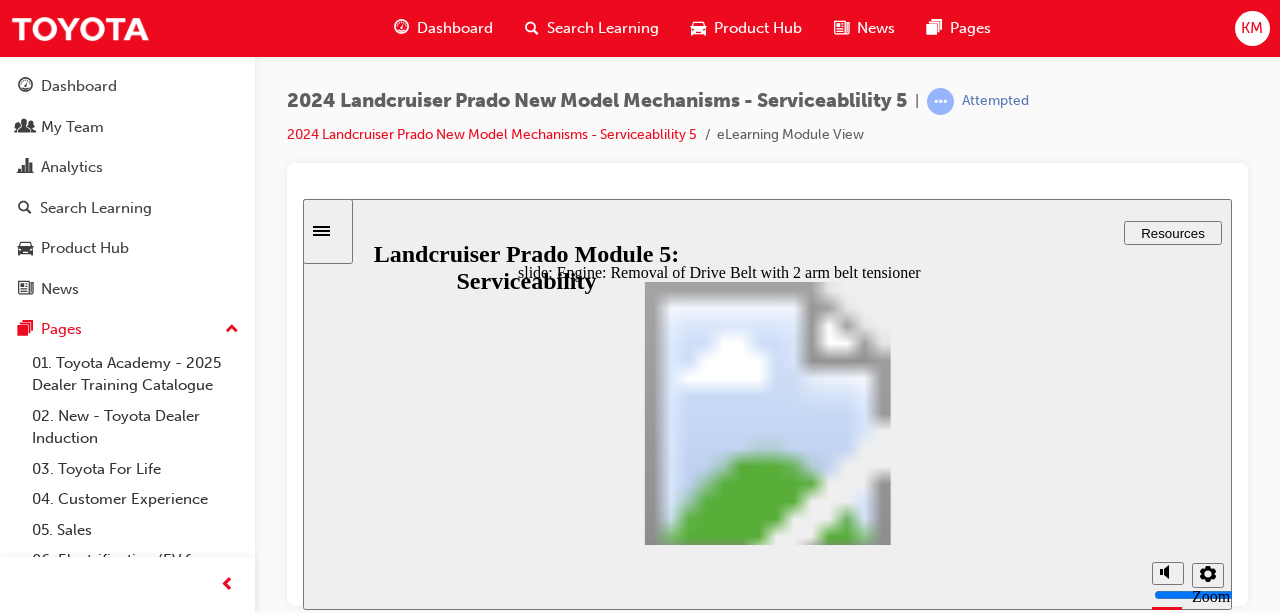 click 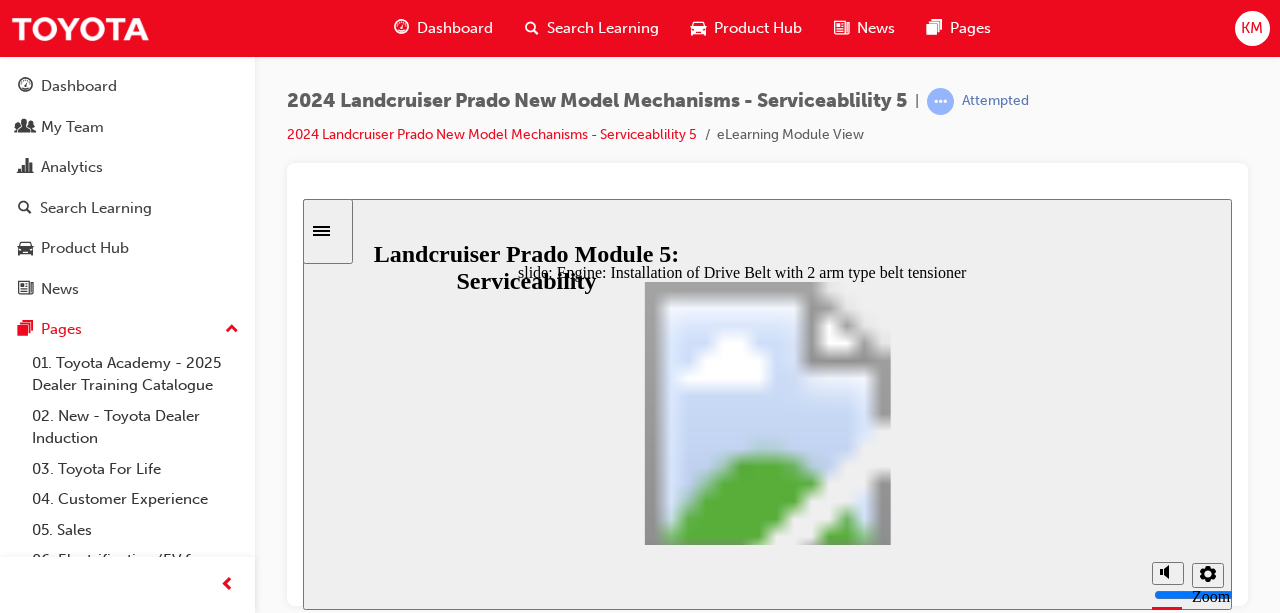 click at bounding box center [537, 2242] 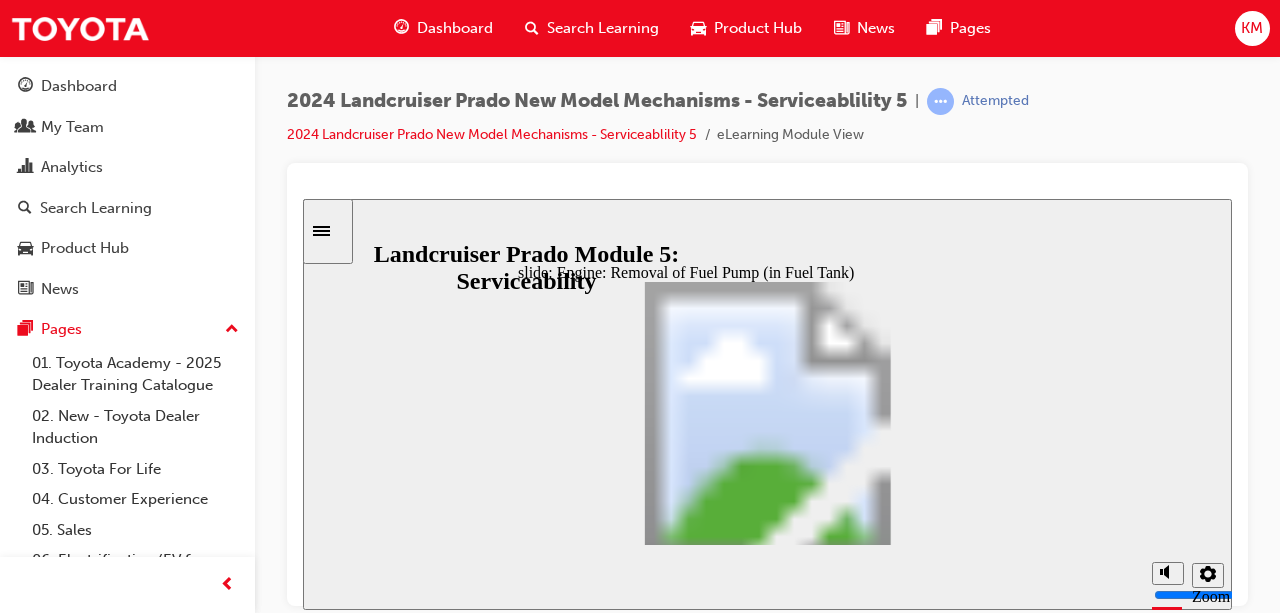 click 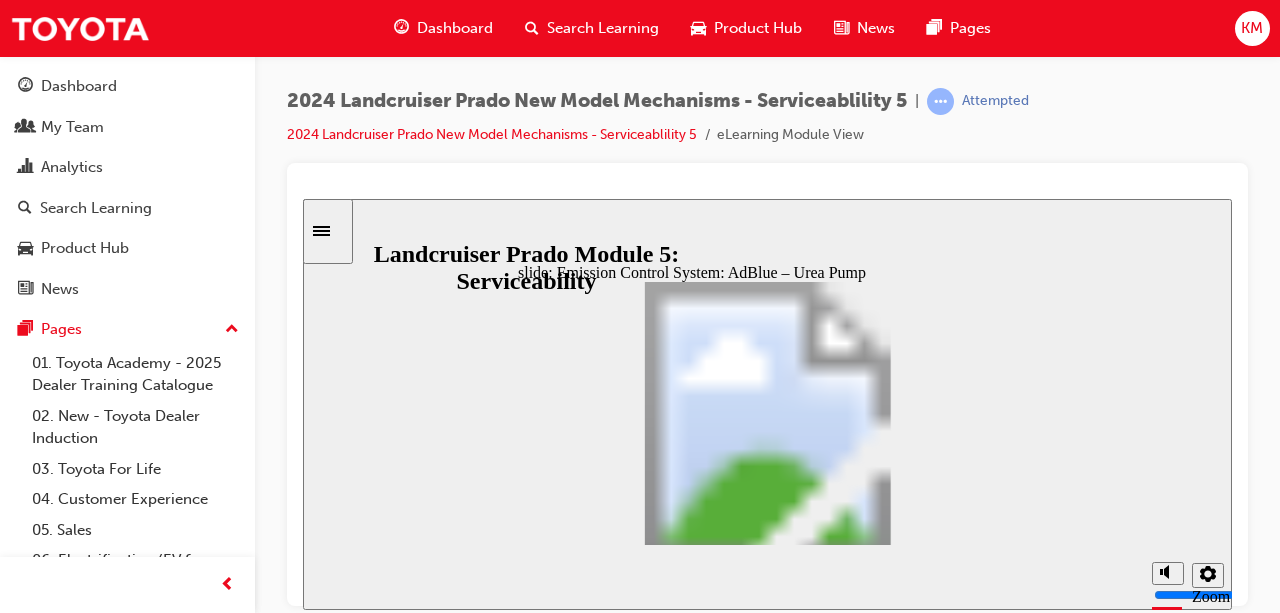 click 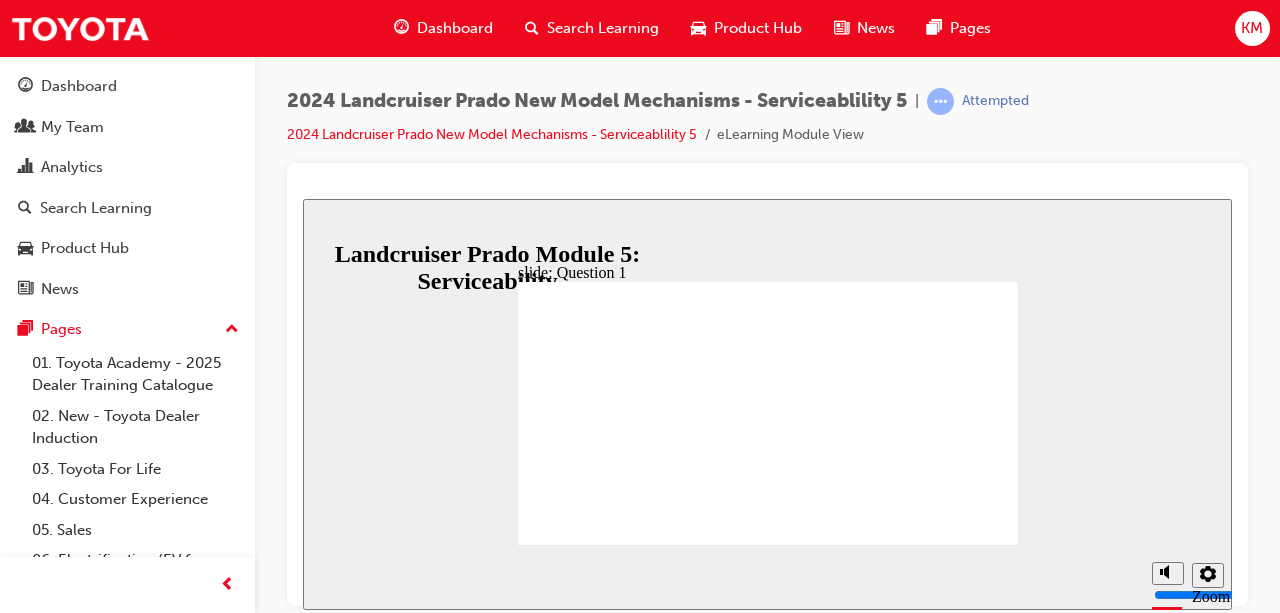 radio on "true" 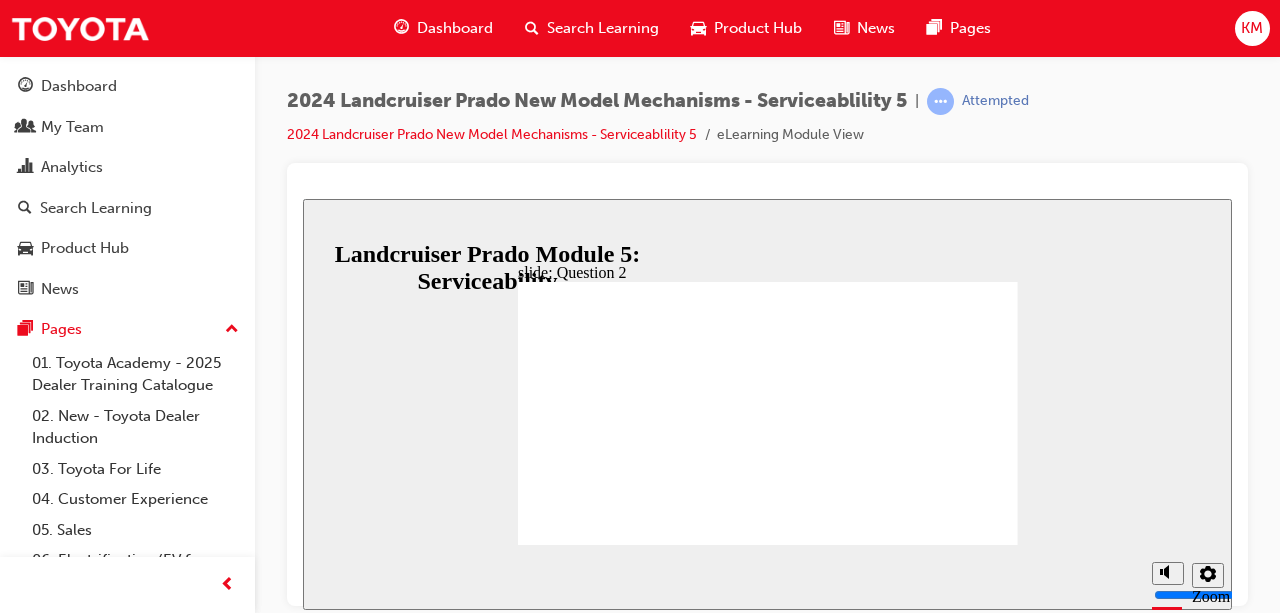 radio on "true" 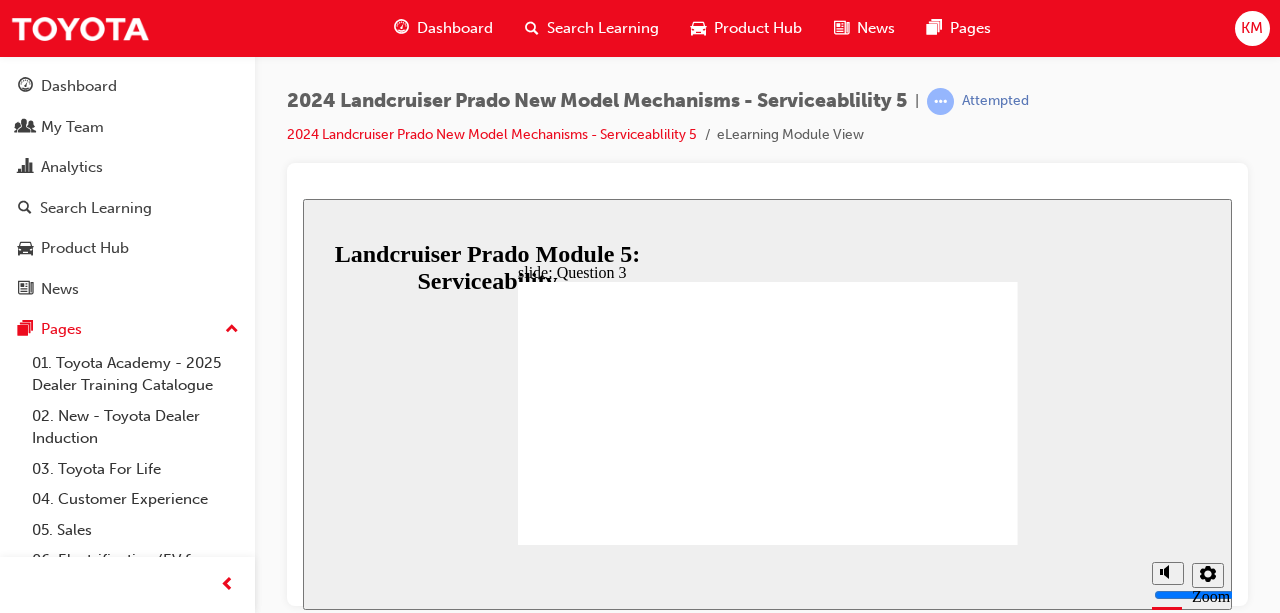 radio on "true" 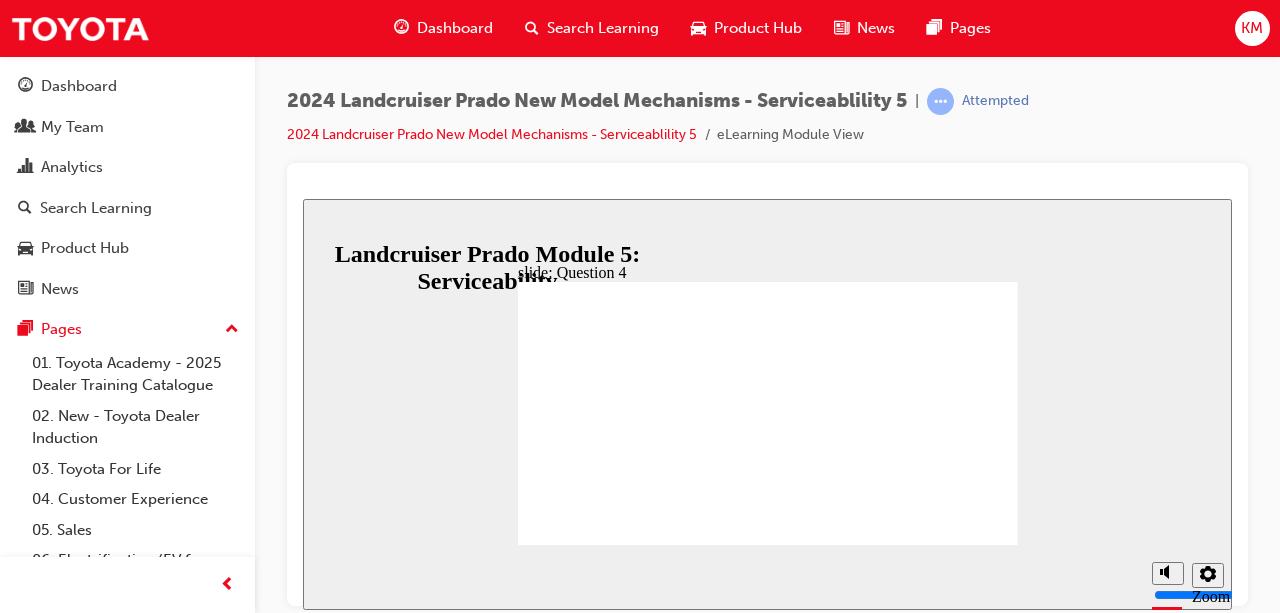 radio on "true" 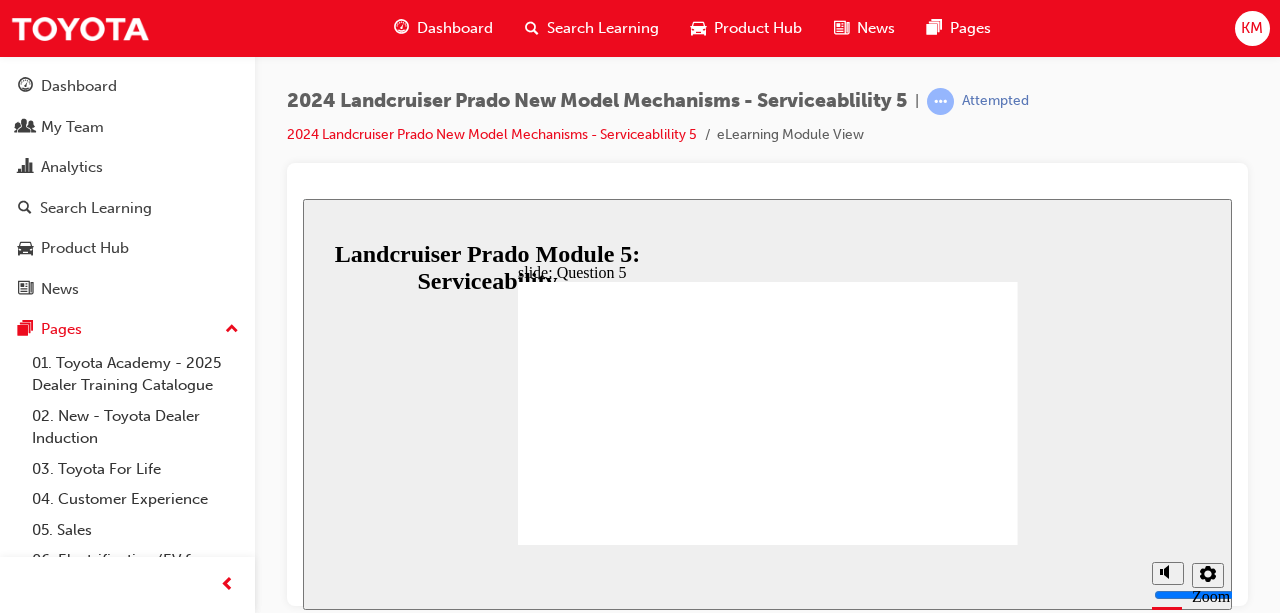 radio on "true" 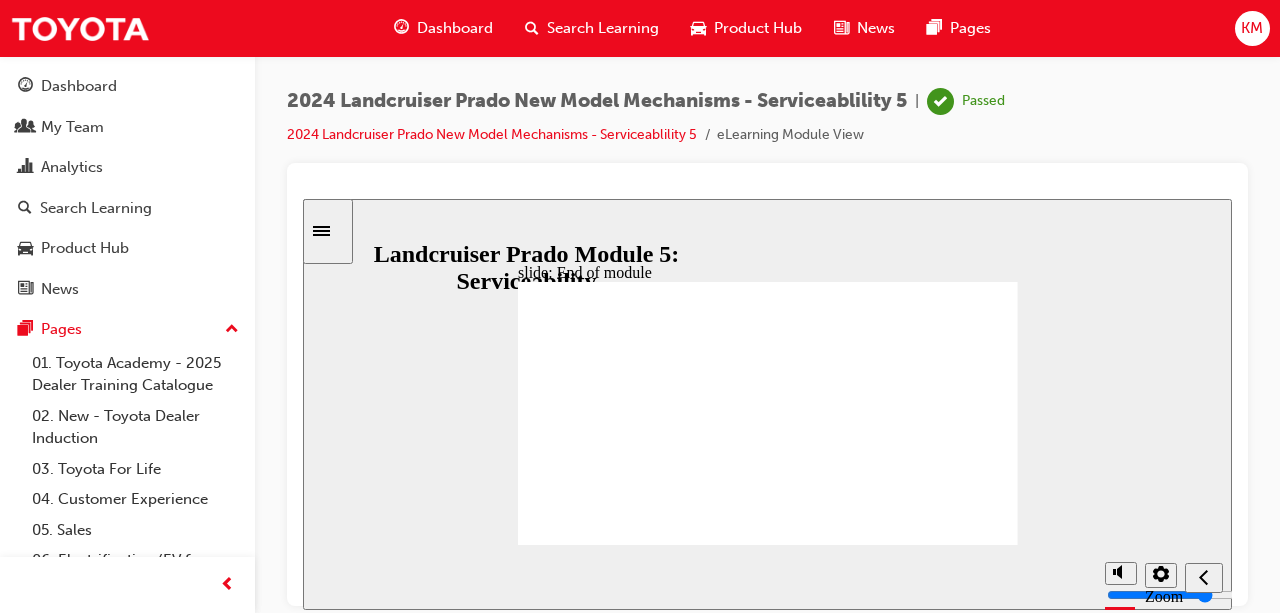 click on "Dashboard" at bounding box center (455, 28) 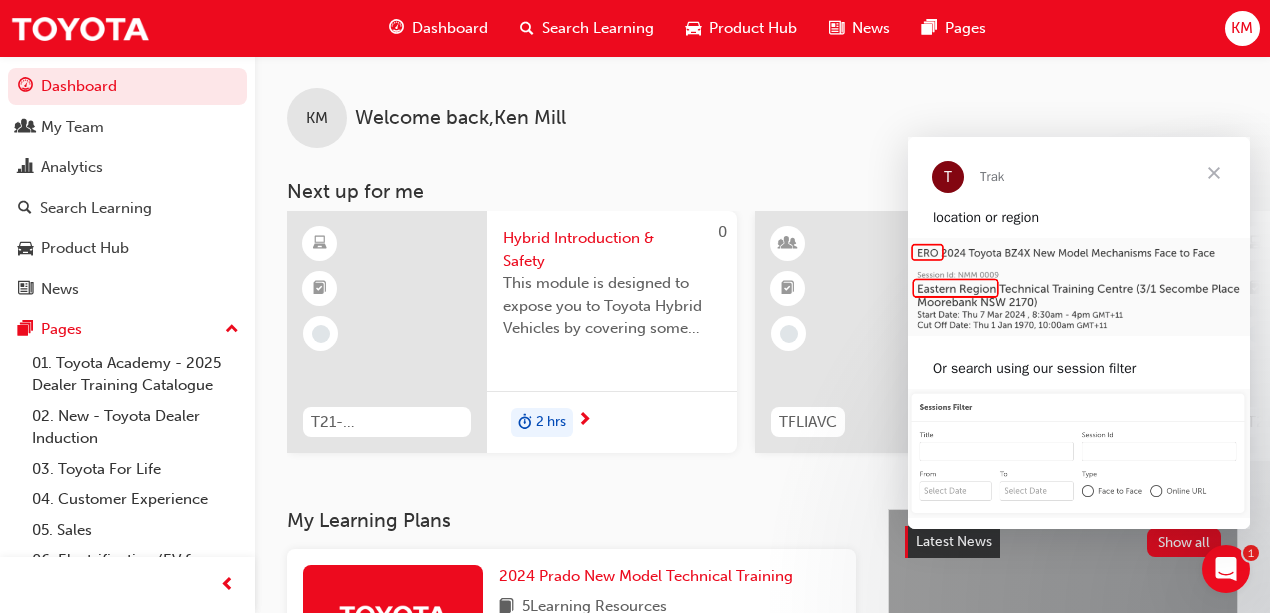 scroll, scrollTop: 0, scrollLeft: 0, axis: both 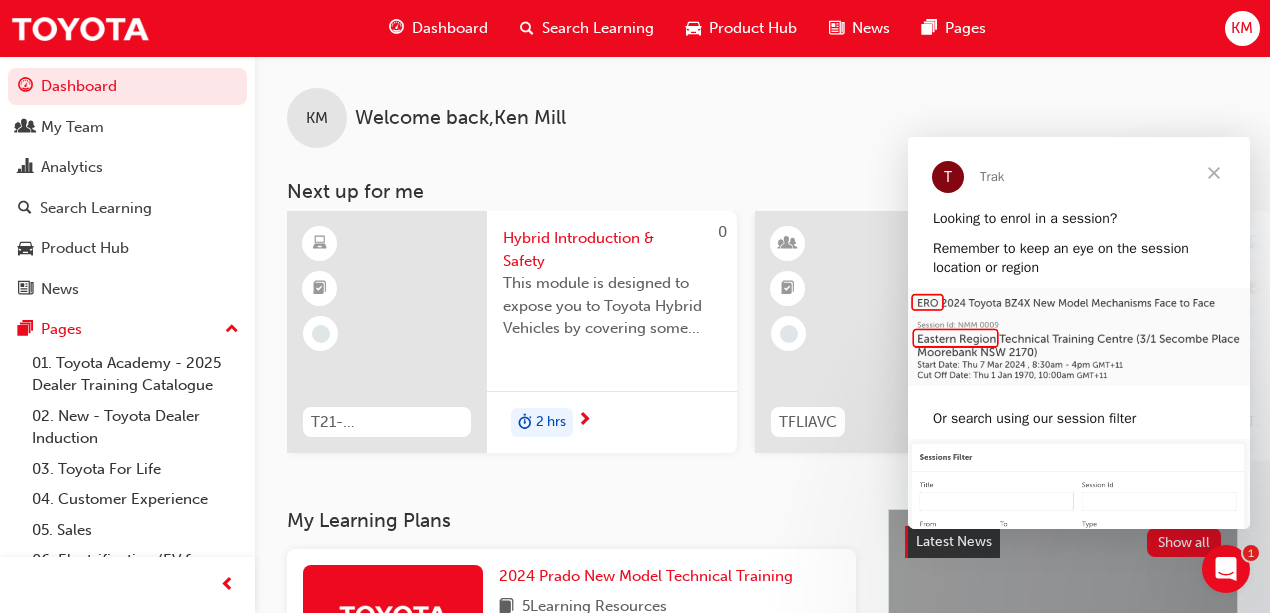 click at bounding box center [1214, 173] 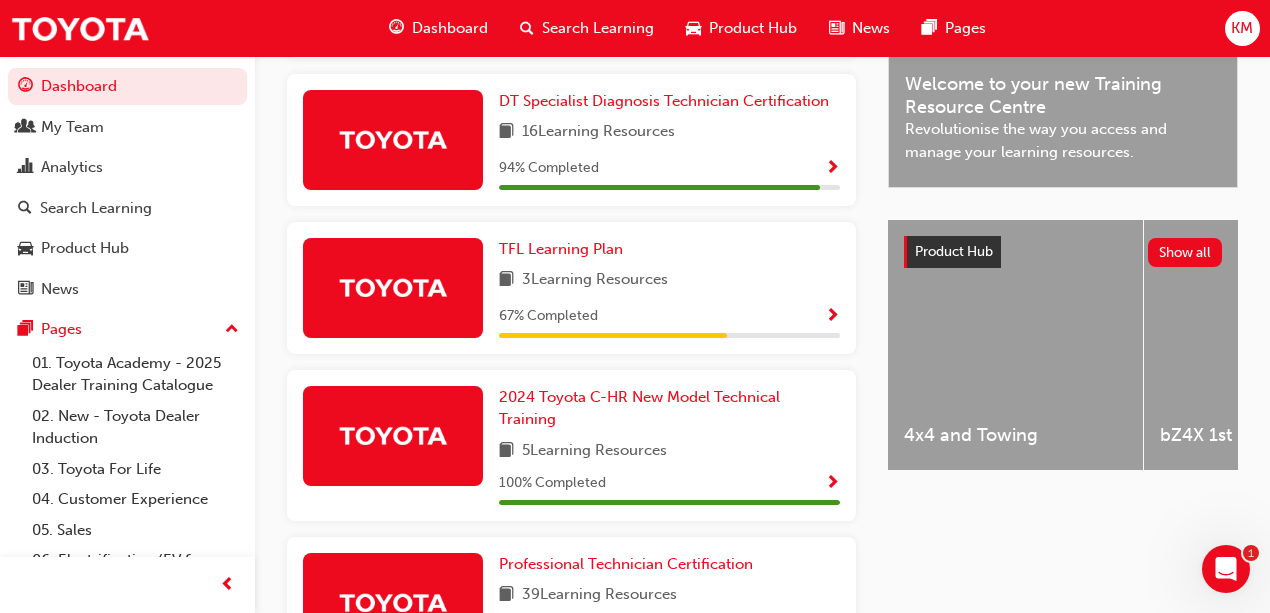 scroll, scrollTop: 600, scrollLeft: 0, axis: vertical 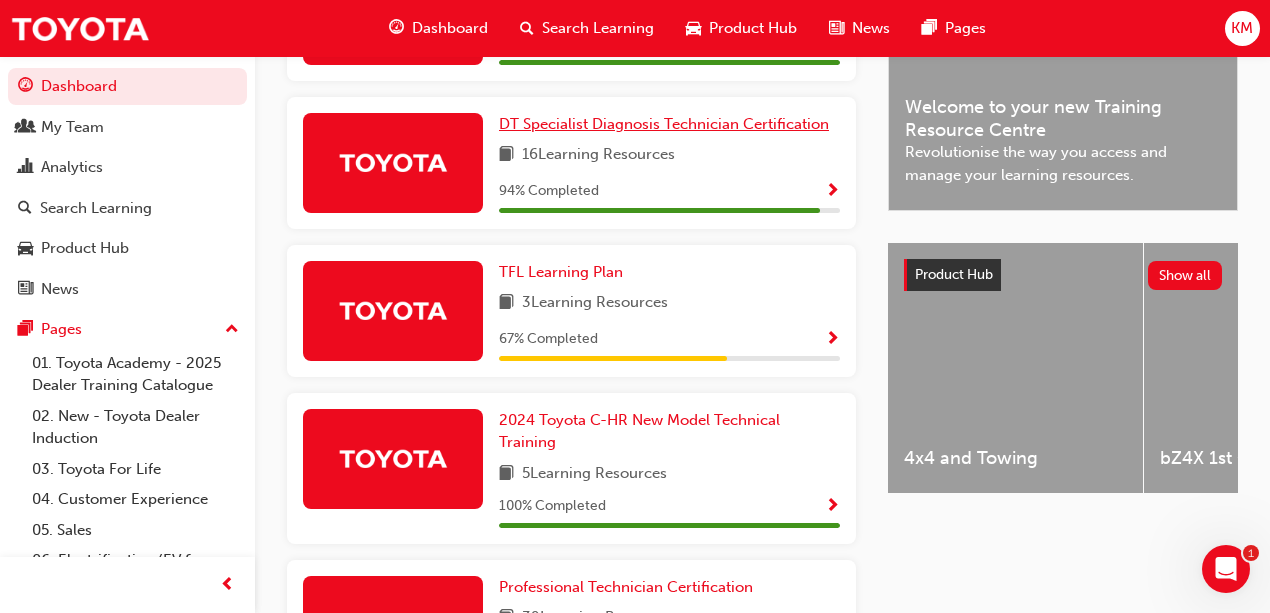 click on "DT Specialist Diagnosis Technician Certification" at bounding box center [664, 124] 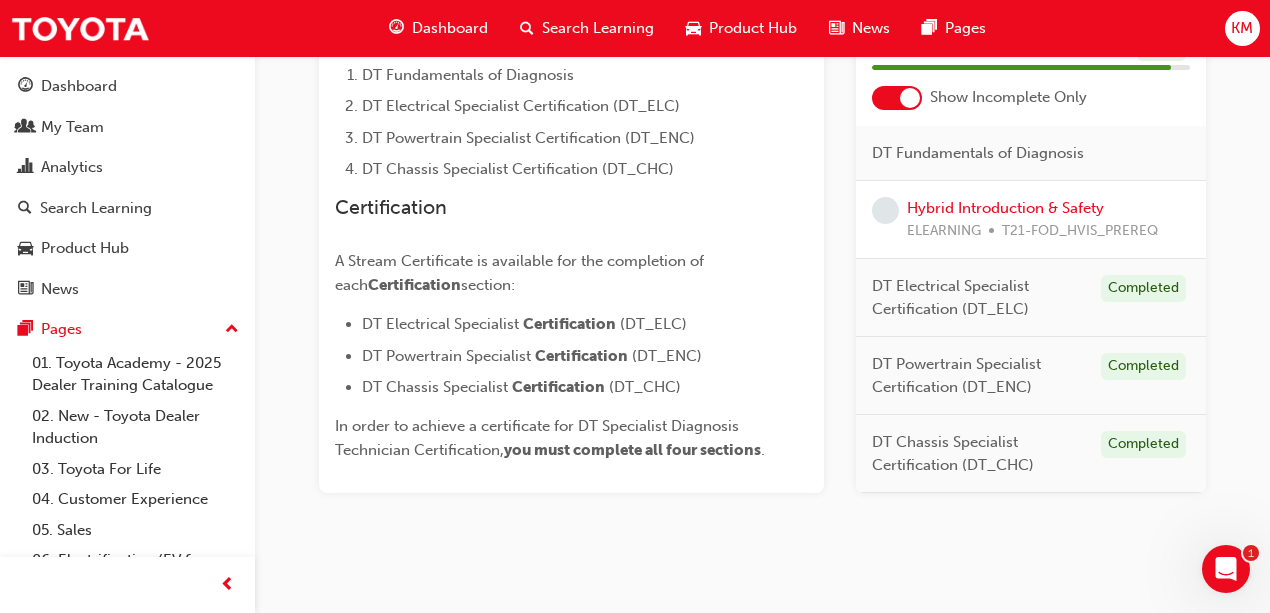 scroll, scrollTop: 666, scrollLeft: 0, axis: vertical 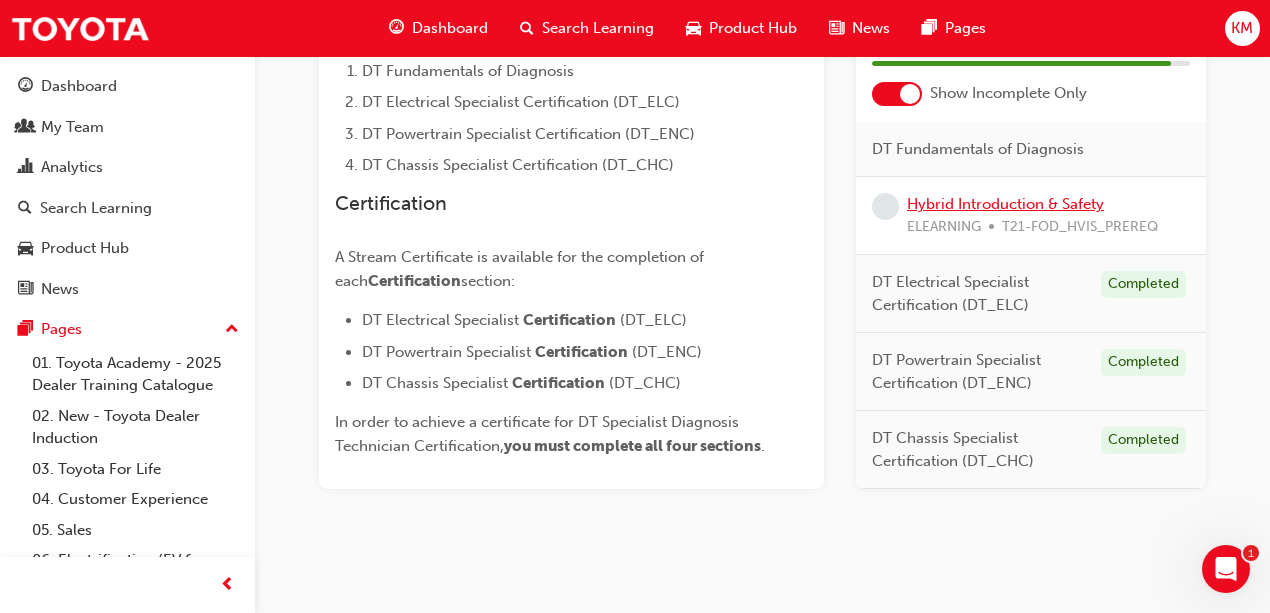 click on "Hybrid Introduction & Safety" at bounding box center [1005, 204] 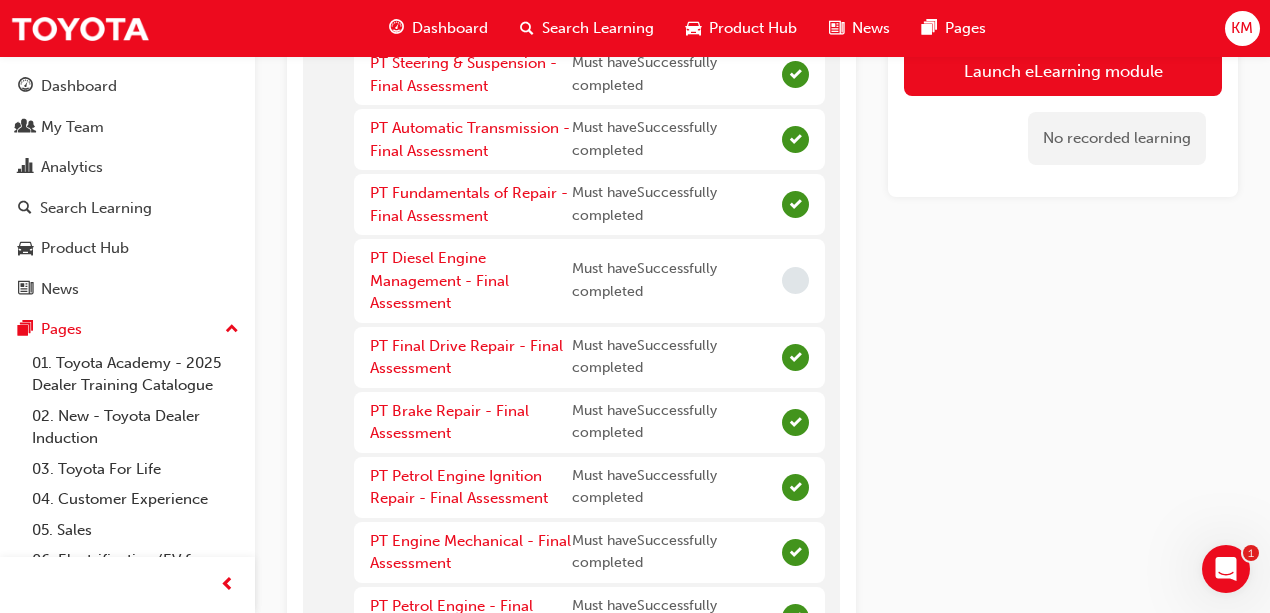 scroll, scrollTop: 150, scrollLeft: 0, axis: vertical 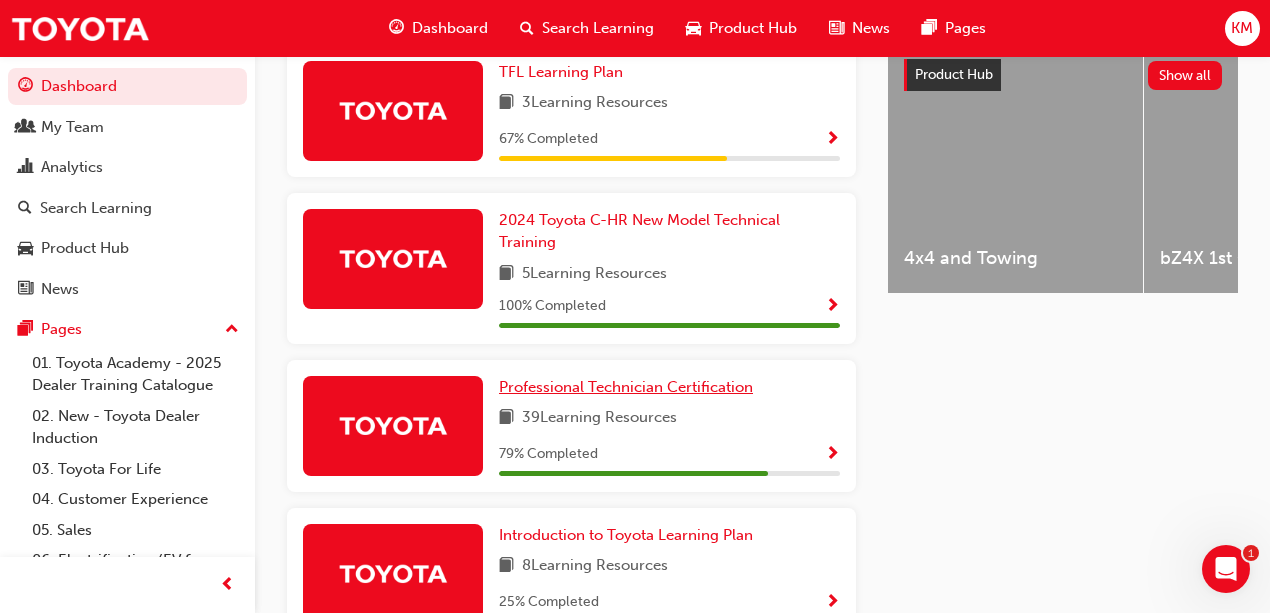 click on "Professional Technician Certification" at bounding box center (626, 387) 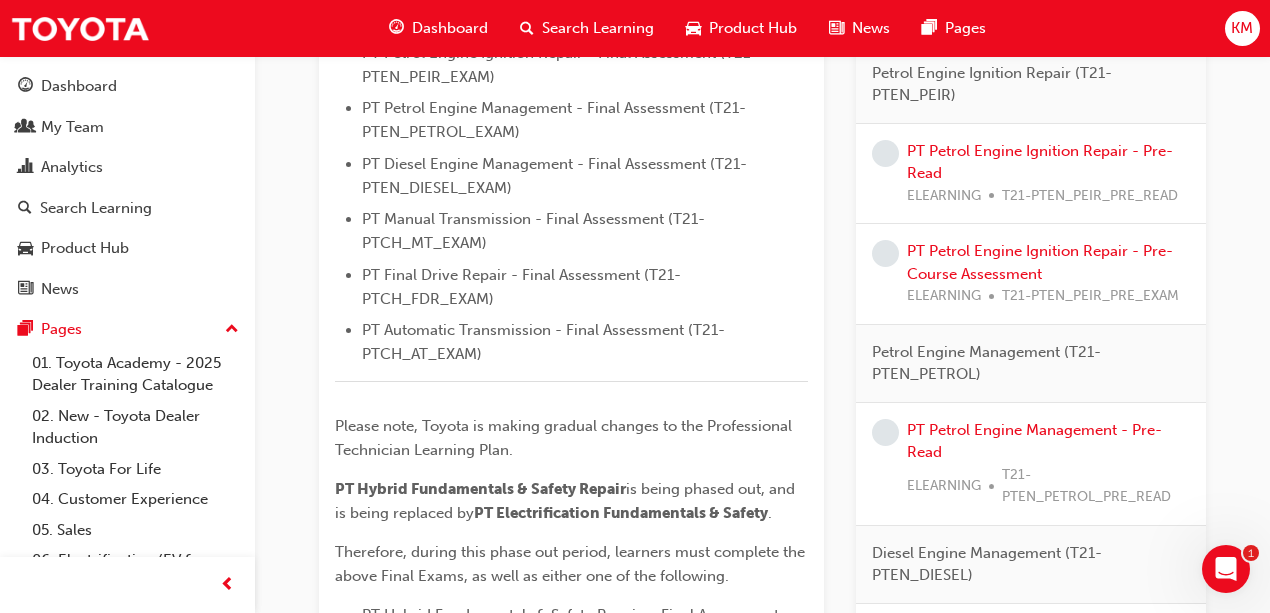 scroll, scrollTop: 930, scrollLeft: 0, axis: vertical 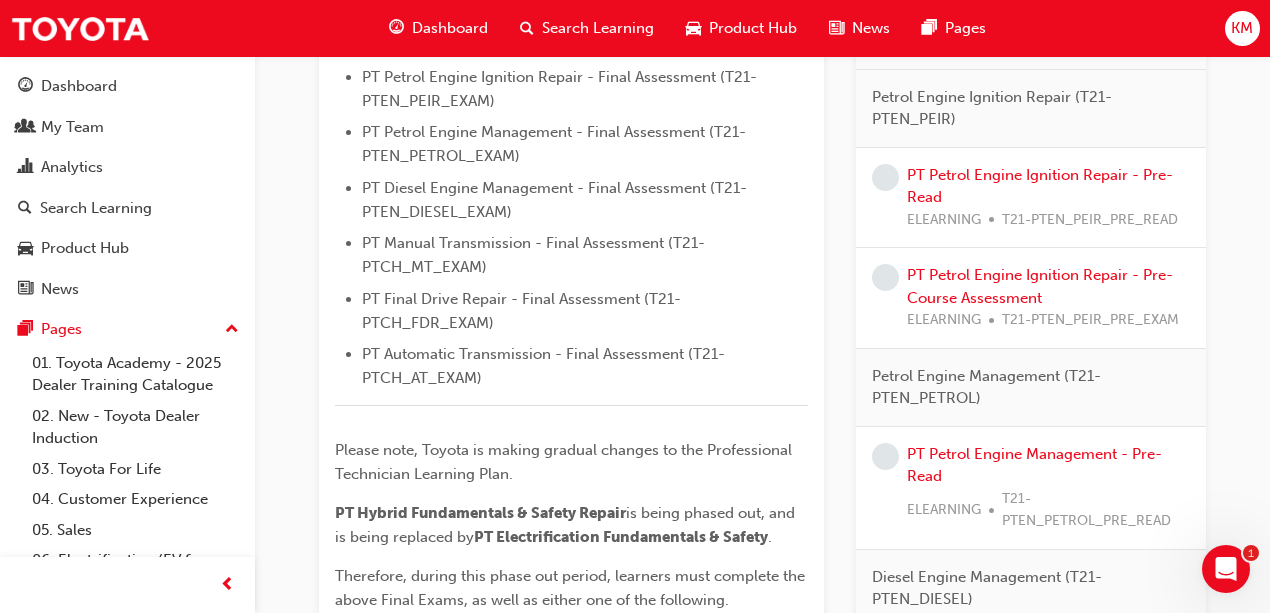 click 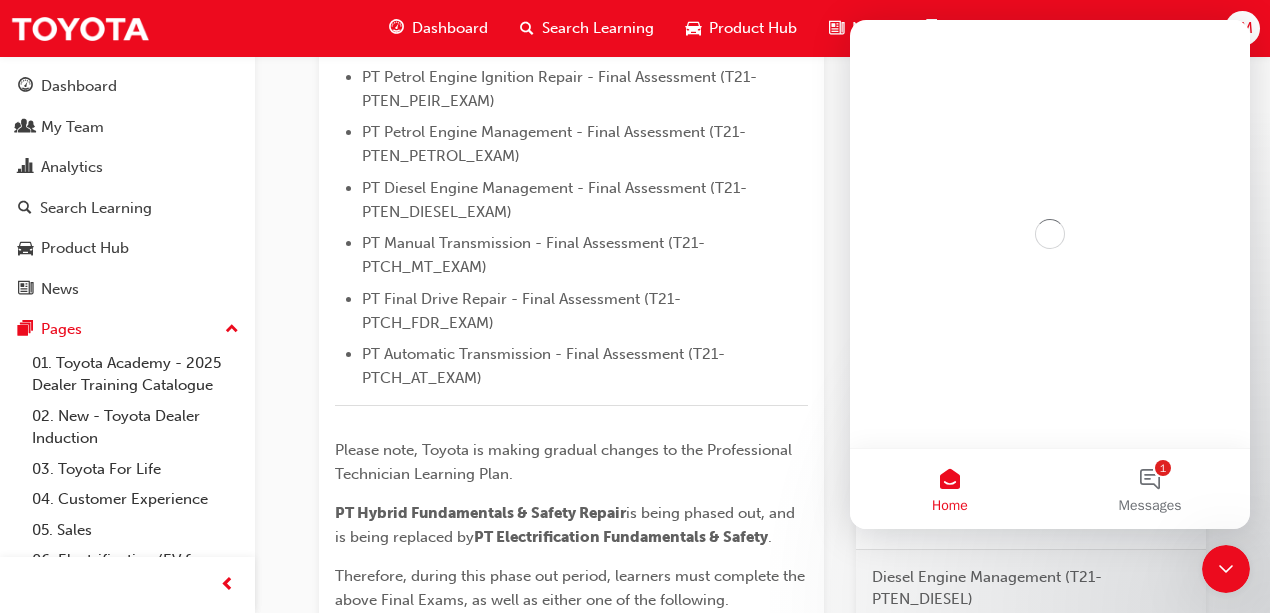 scroll, scrollTop: 0, scrollLeft: 0, axis: both 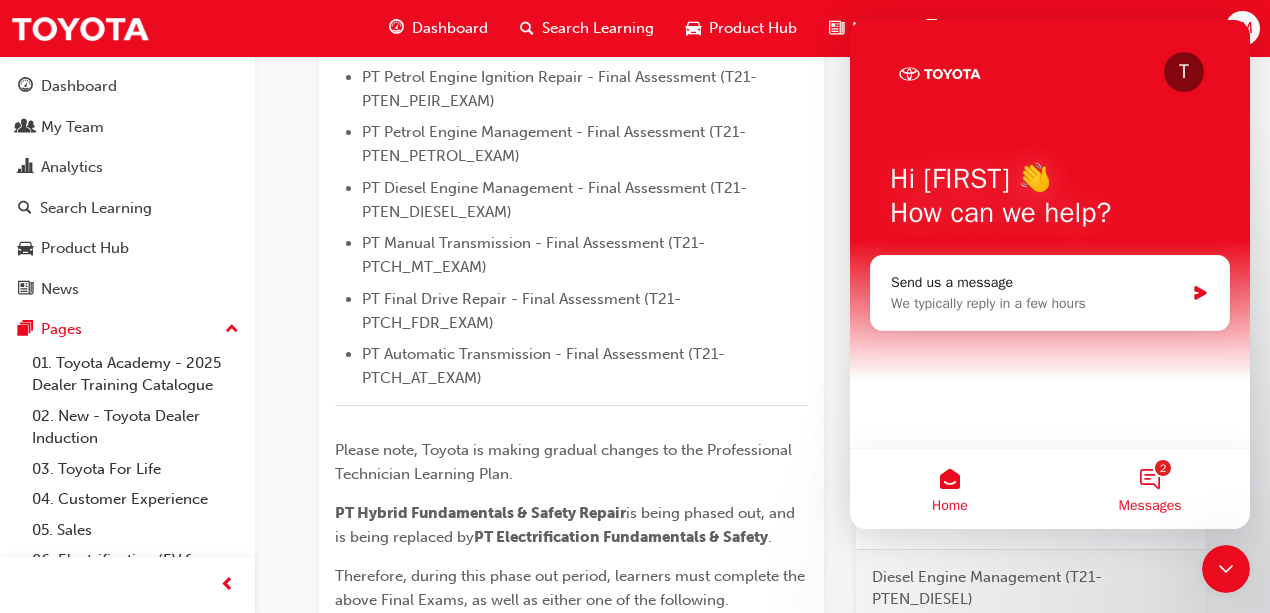 click on "2 Messages" at bounding box center (1150, 489) 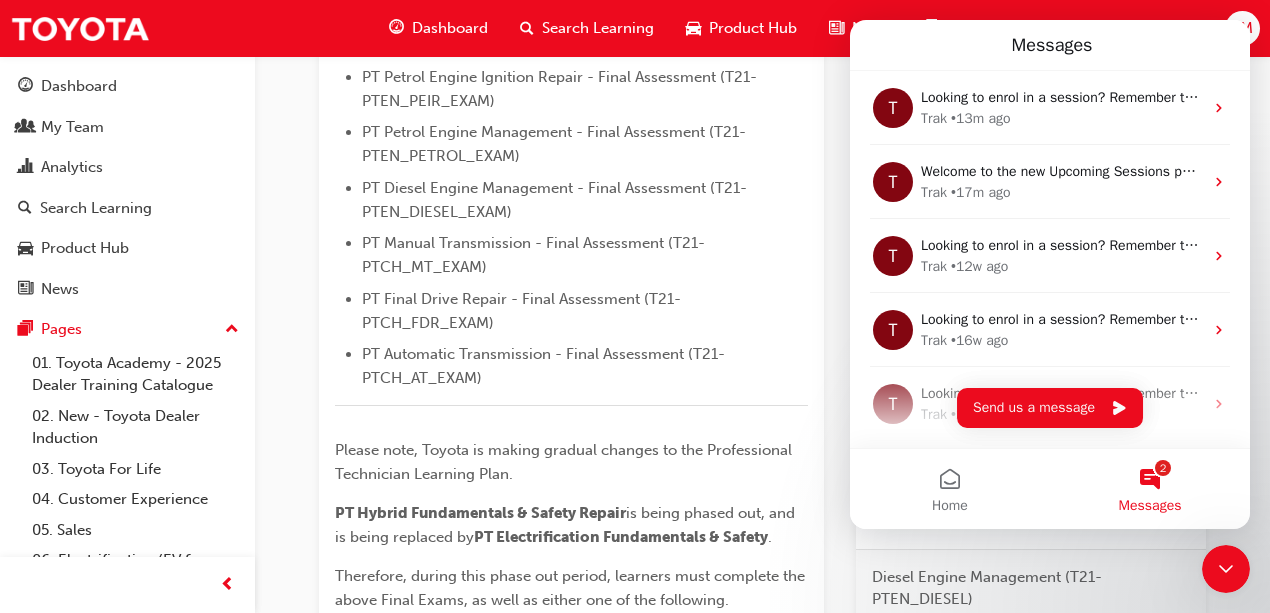 click on "Professional Technician Certification   Learning search page Learning plan detail page Technical PT_PTC LIVE Available only to those who are    certified in Service Technician   . Certification In order to become certified in the  Professional Technician Certification , you must have successfully completed the following learning resources: PT Fundamentals of Repair - Final Assessment (T21-PTFOR_EXAM) PT Electrical Fundamentals - Final Assessment (T21-PTEL_EF_EXAM) PT System Repair - Final Assessment (T21-PTEL_SR_EXAM) PT Brake Repair - Final Assessment (T21-PTCH_BR_EXAM) PT Steering & Suspension - Final Assessment (T21-PTCH_SS_EXAM) PT Engine Mechanical - Final Assessment (T21-PTEN_MEC_EXAM) PT Petrol Engine Ignition Repair - Final Assessment (T21-PTEN_PEIR_EXAM) PT Petrol Engine Management - Final Assessment (T21-PTEN_PETROL_EXAM) PT Diesel Engine Management - Final Assessment (T21-PTEN_DIESEL_EXAM) PT Manual Transmission - Final Assessment (T21-PTCH_MT_EXAM) ﻿ PT Hybrid Fundamentals & Safety Repair ." at bounding box center (571, 118) 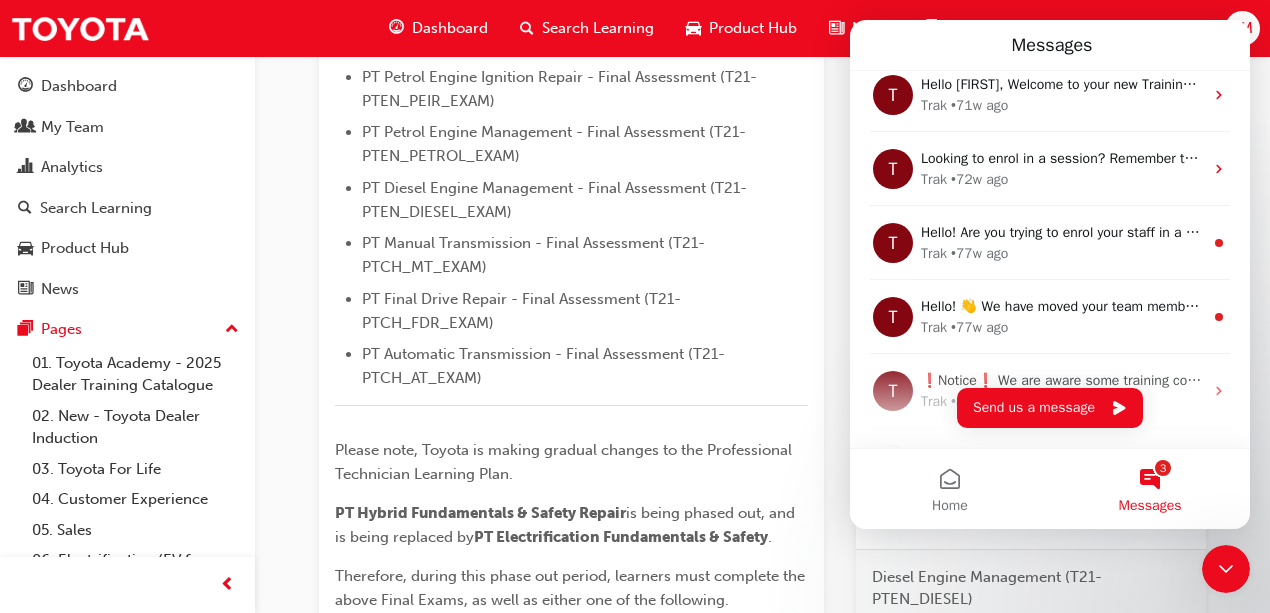 scroll, scrollTop: 0, scrollLeft: 0, axis: both 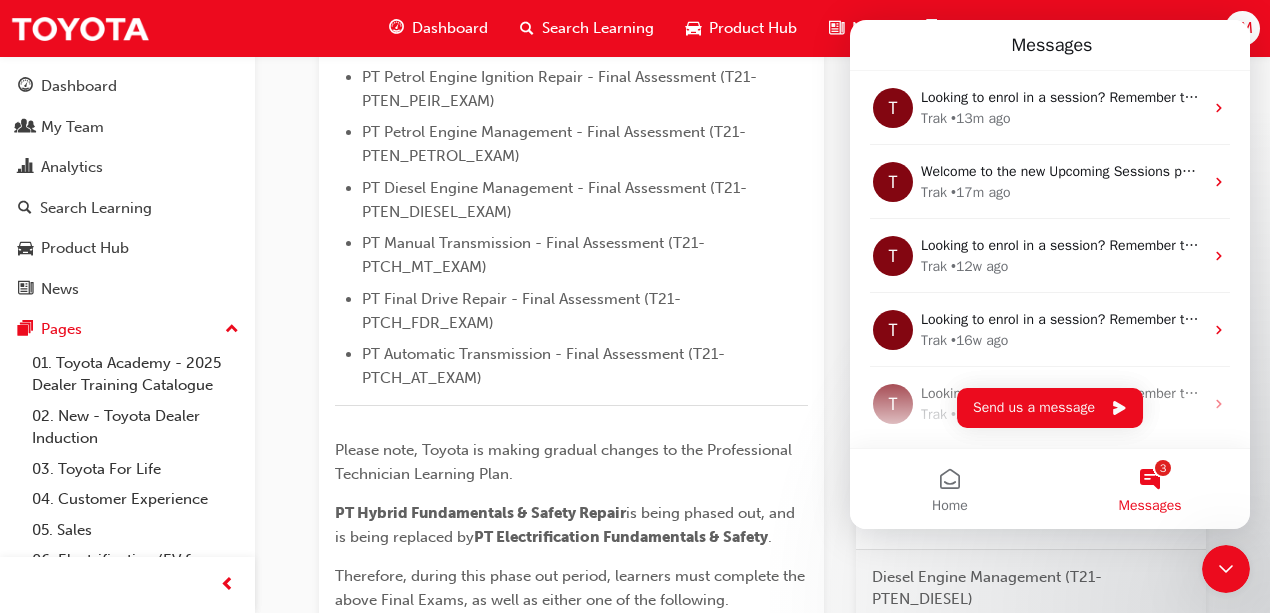 click on "Messages" at bounding box center [1050, 45] 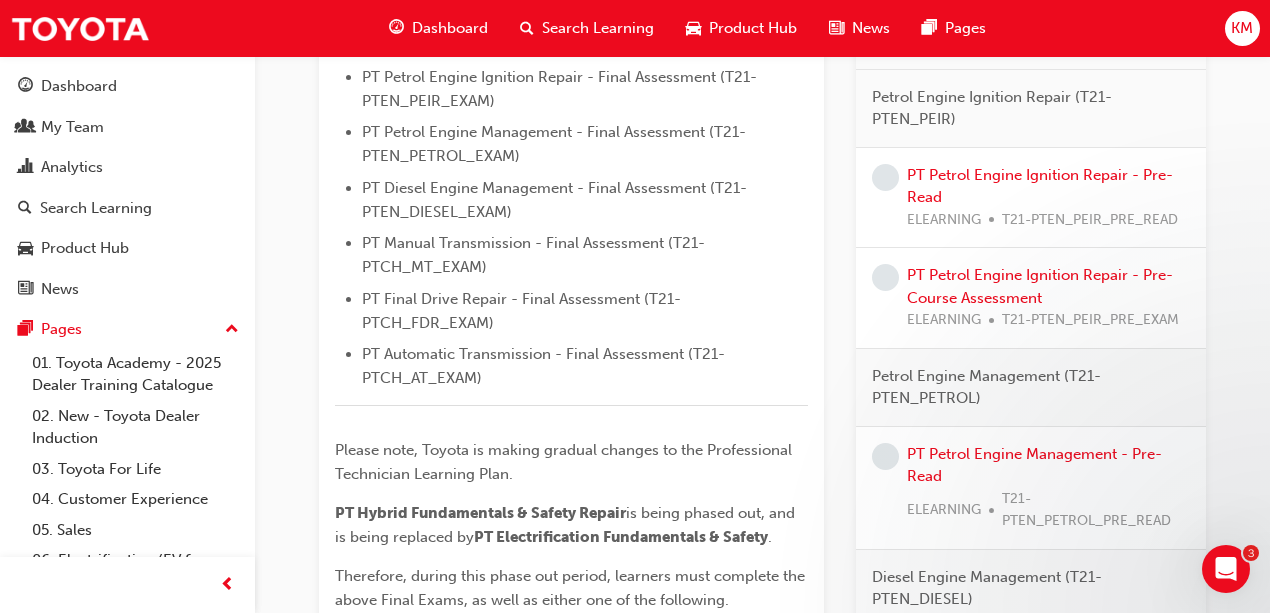 scroll, scrollTop: 0, scrollLeft: 0, axis: both 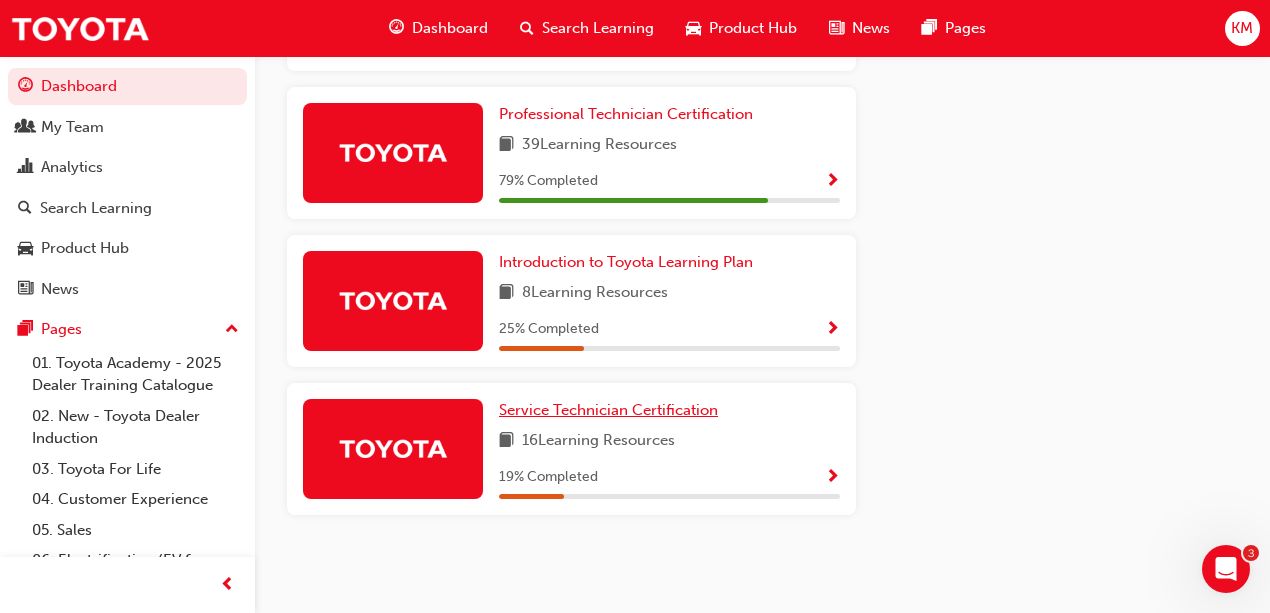 click on "Service Technician Certification" at bounding box center (608, 410) 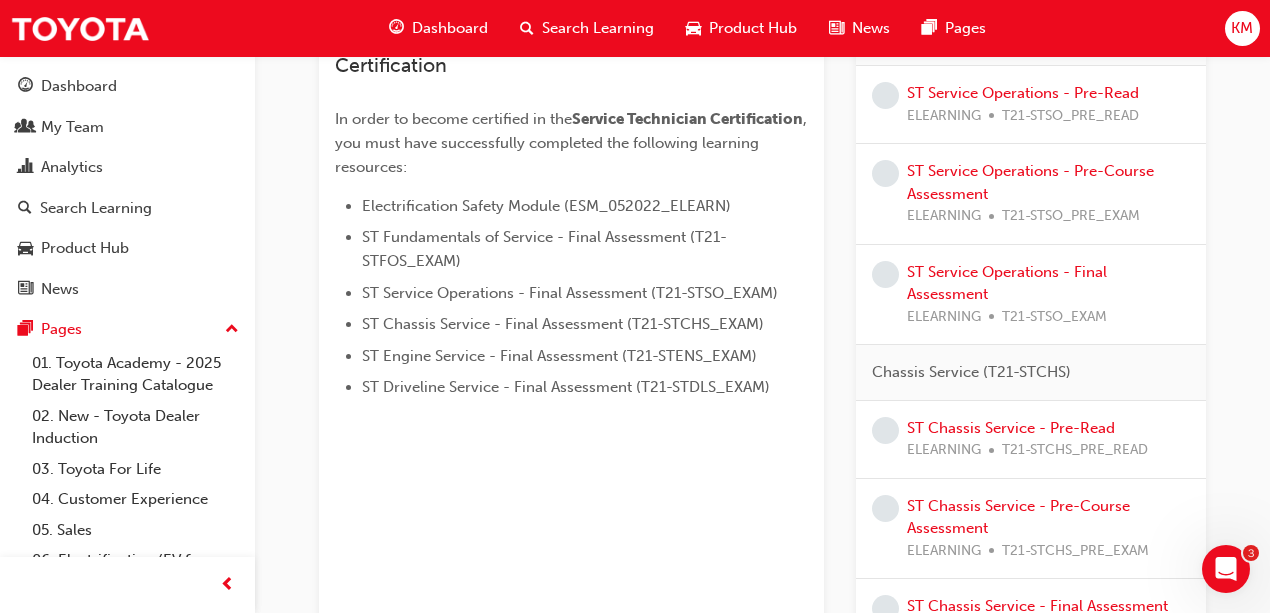 scroll, scrollTop: 280, scrollLeft: 0, axis: vertical 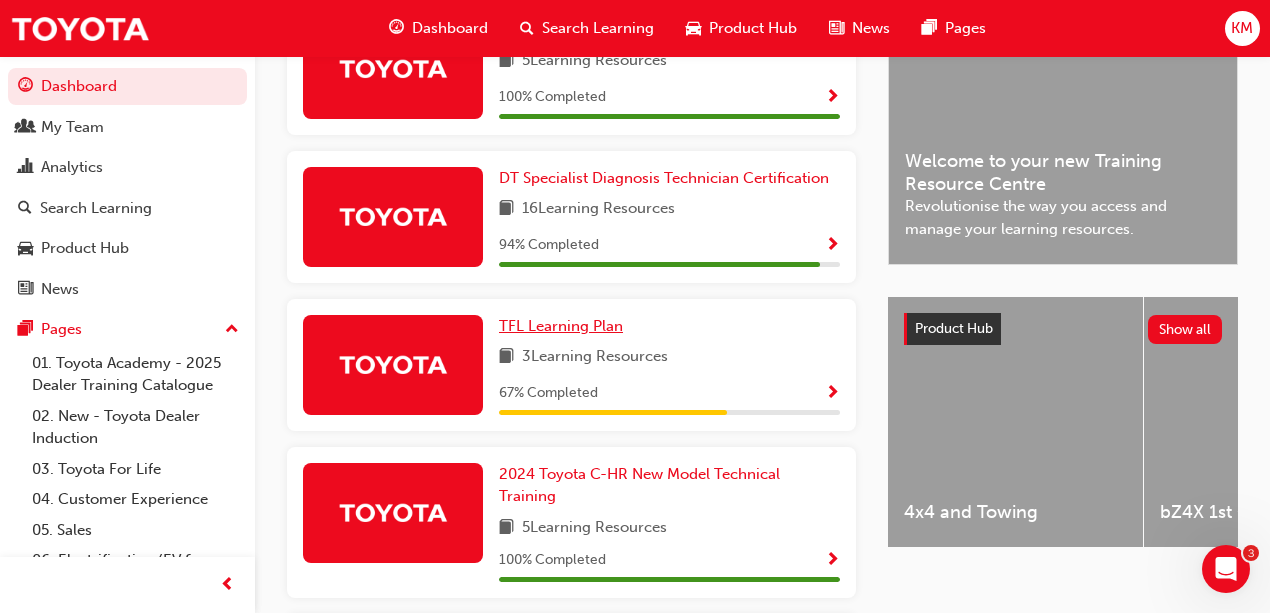 click on "TFL Learning Plan" at bounding box center [561, 326] 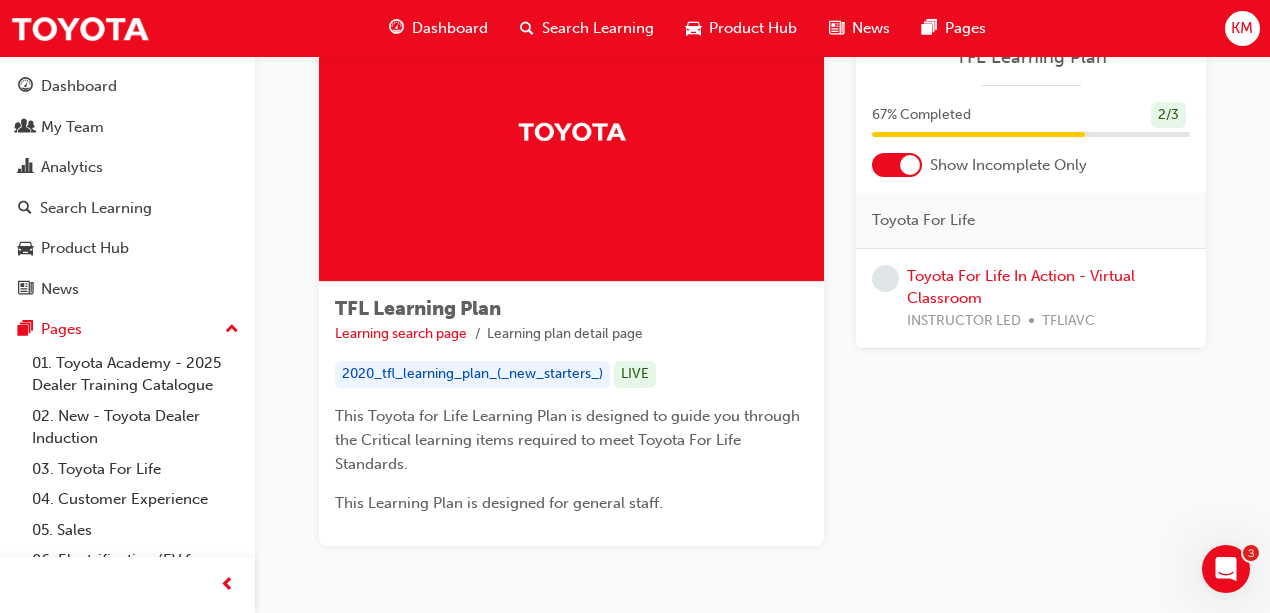 scroll, scrollTop: 0, scrollLeft: 0, axis: both 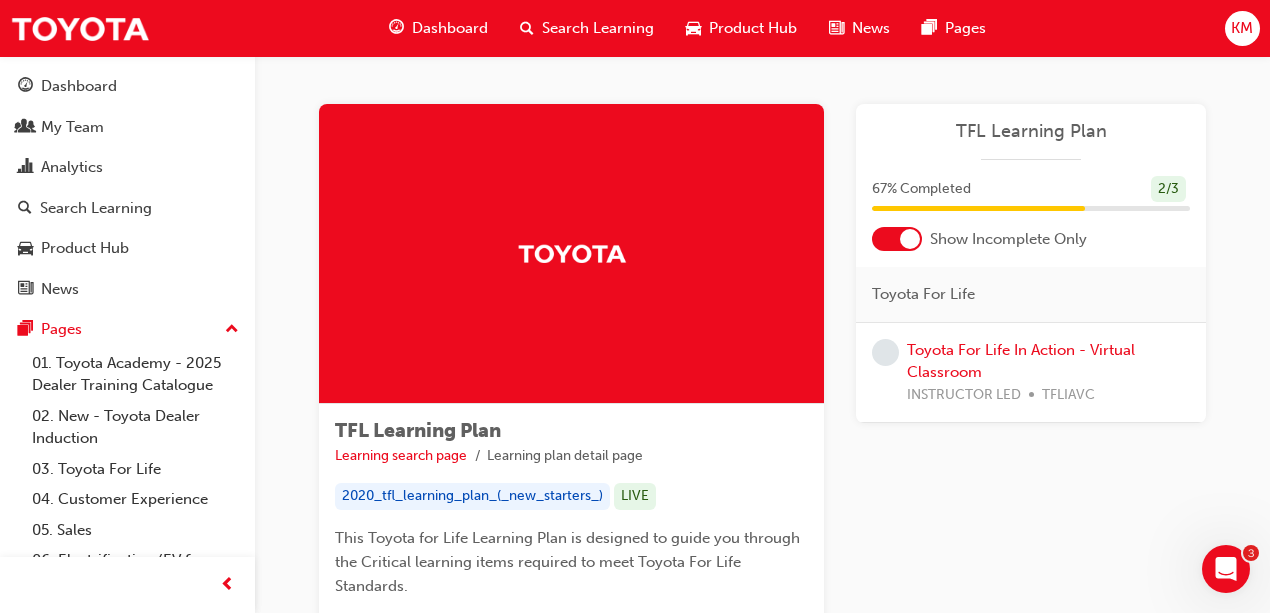 click at bounding box center [897, 239] 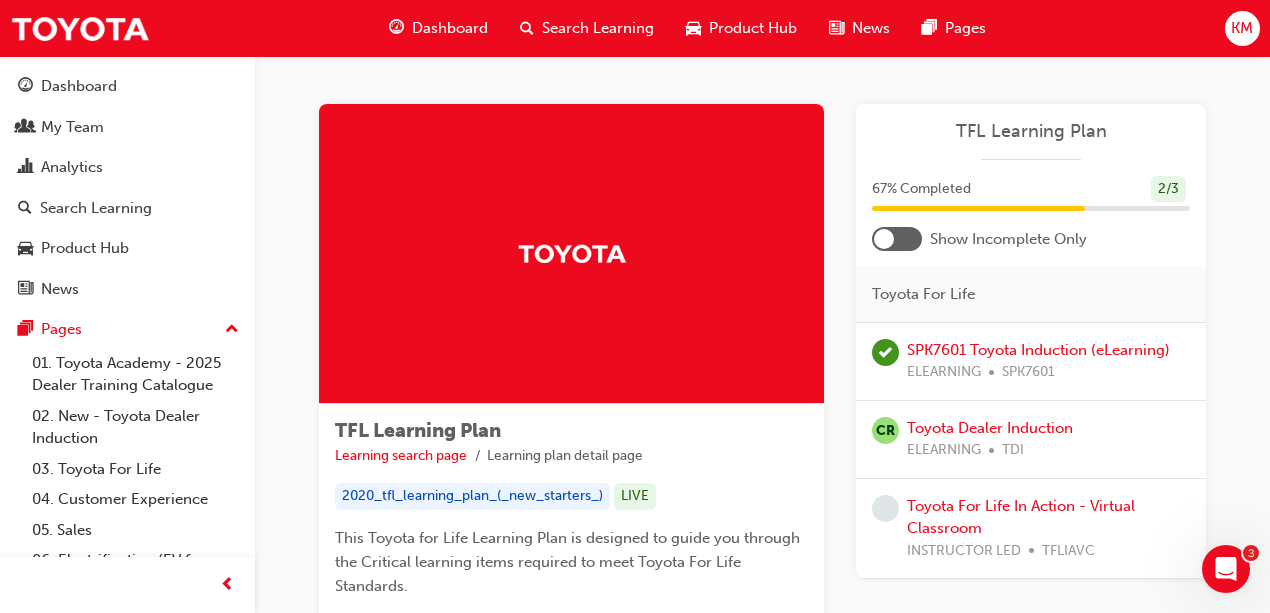 click at bounding box center (884, 239) 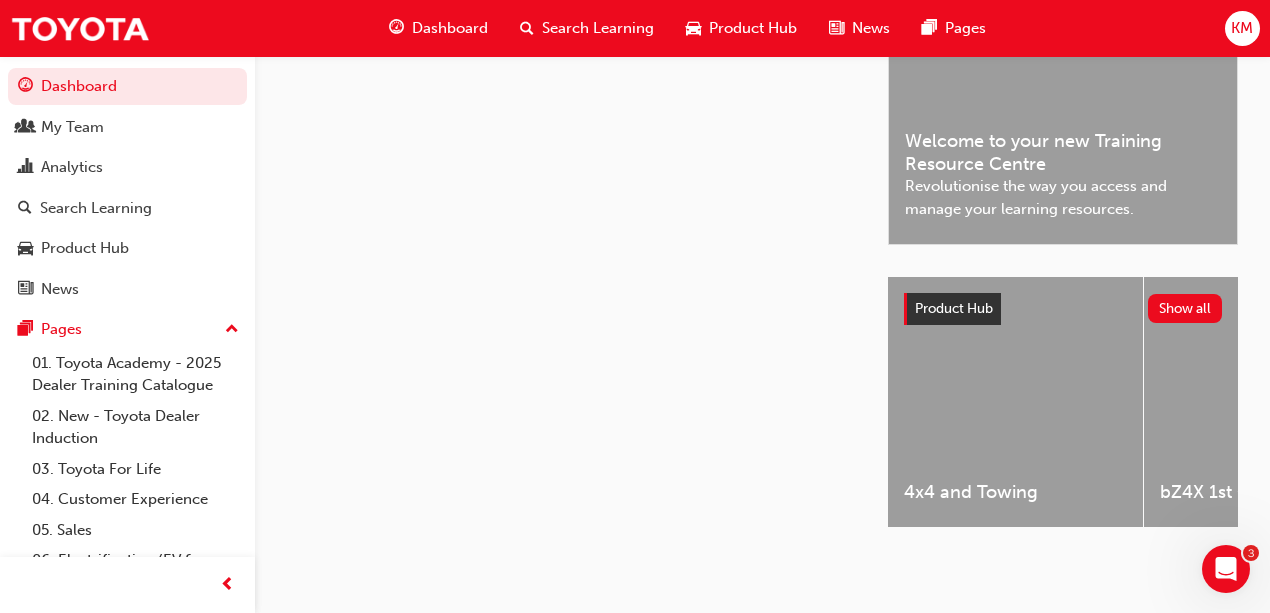 scroll, scrollTop: 580, scrollLeft: 0, axis: vertical 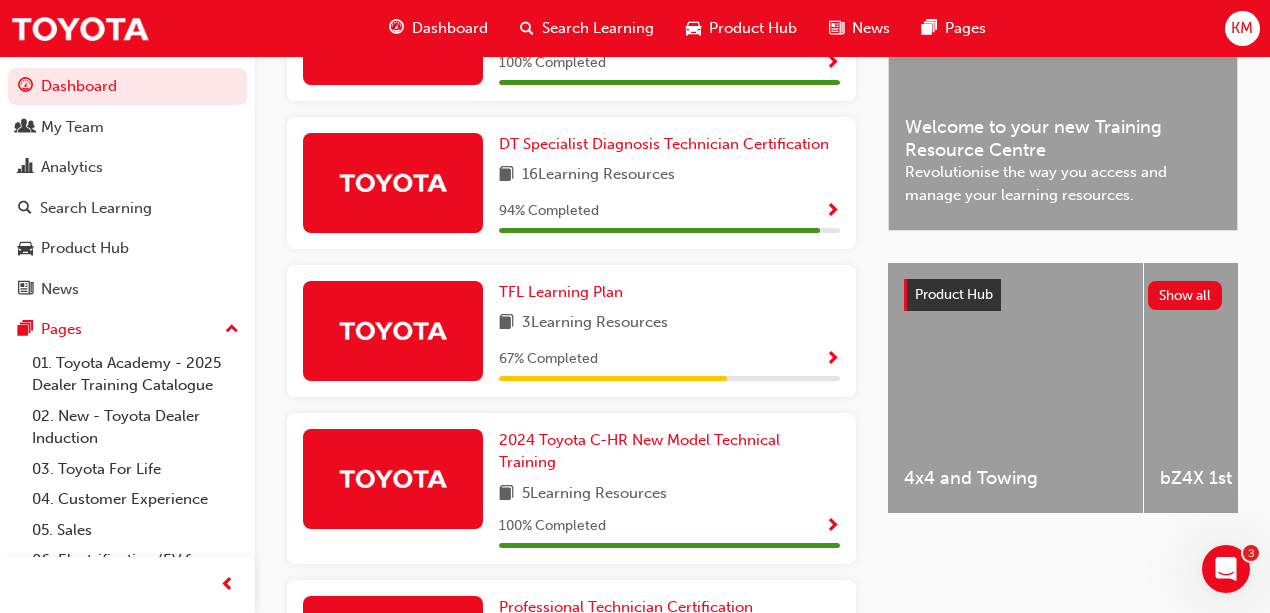 click on "Search Learning" at bounding box center [598, 28] 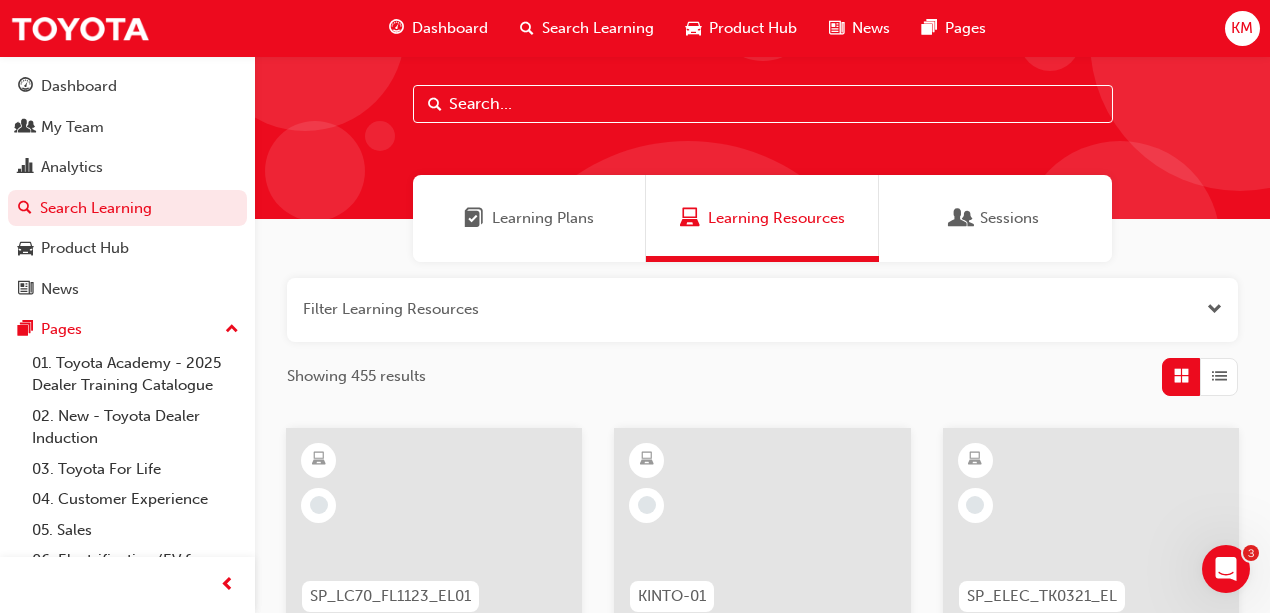 scroll, scrollTop: 66, scrollLeft: 0, axis: vertical 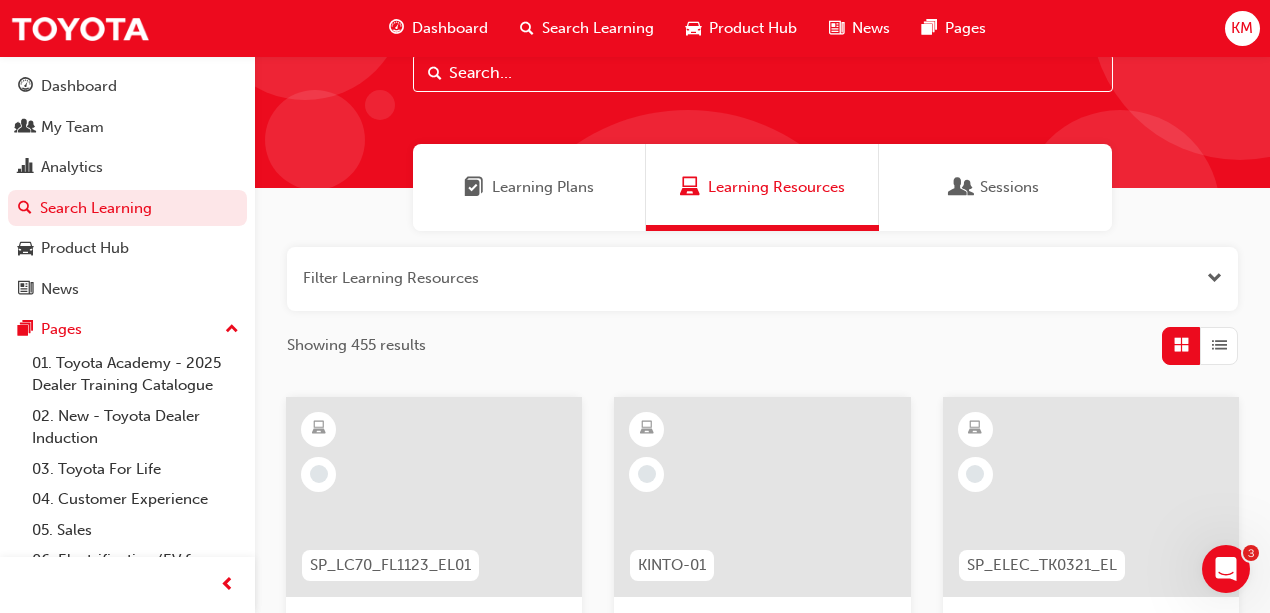click at bounding box center (1214, 278) 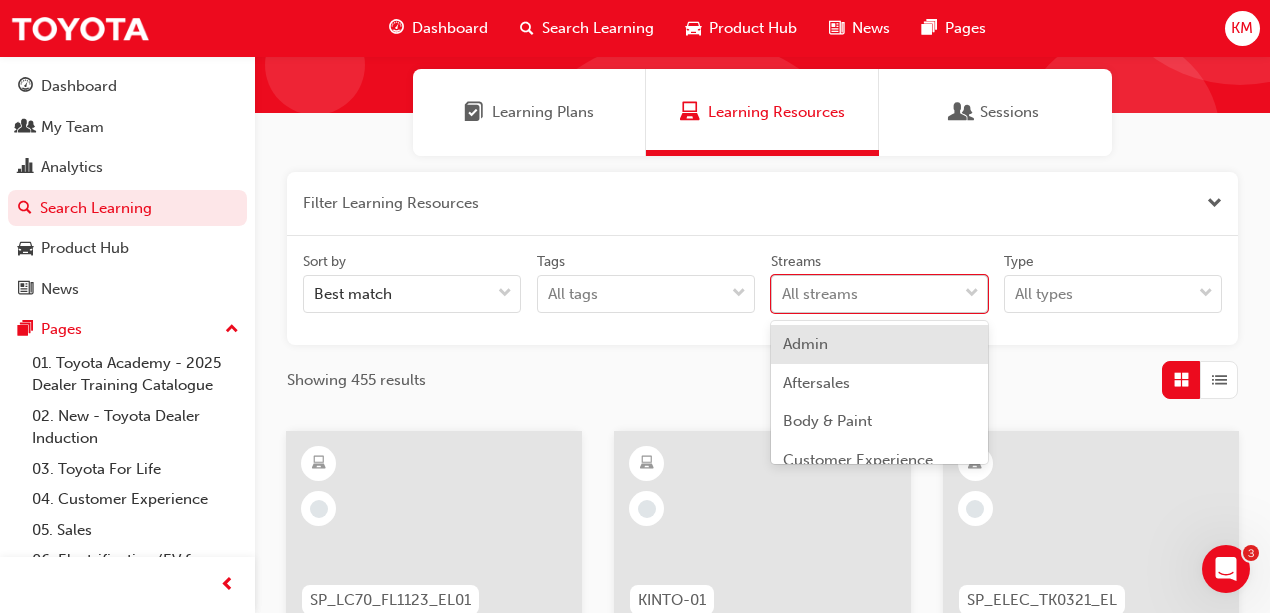 click on "Your version of Internet Explorer is outdated and not supported. Please upgrade to a modern browser . Dashboard Search Learning Product Hub News Pages KM Dashboard My Team Analytics Search Learning Product Hub News Pages Pages 01. Toyota Academy - 2025 Dealer Training Catalogue 02. New - Toyota Dealer Induction 03. Toyota For Life 04. Customer Experience 05. Sales 06. Electrification (EV & Hybrid) 07. Parts21 Certification 08. Service 09. Technical 10. TUNE Rev-Up Training All Pages Learning Plans Learning Resources Sessions Filter Learning Resources Sort by Best match Tags All tags Streams option Admin focused, 1 of 23. 23 results available. Use Up and Down to choose options, press Enter to select the currently focused option, press Escape to exit the menu, press Tab to select the option and exit the menu. All streams Type All types Showing 455 results SP_LC70_FL1123_EL01 2024 LandCruiser 70 Series (LC70) eLearning Module 30 mins Product KINTO-01 KINTO - An introduction 16 mins Sales 30 mins" at bounding box center (635, 165) 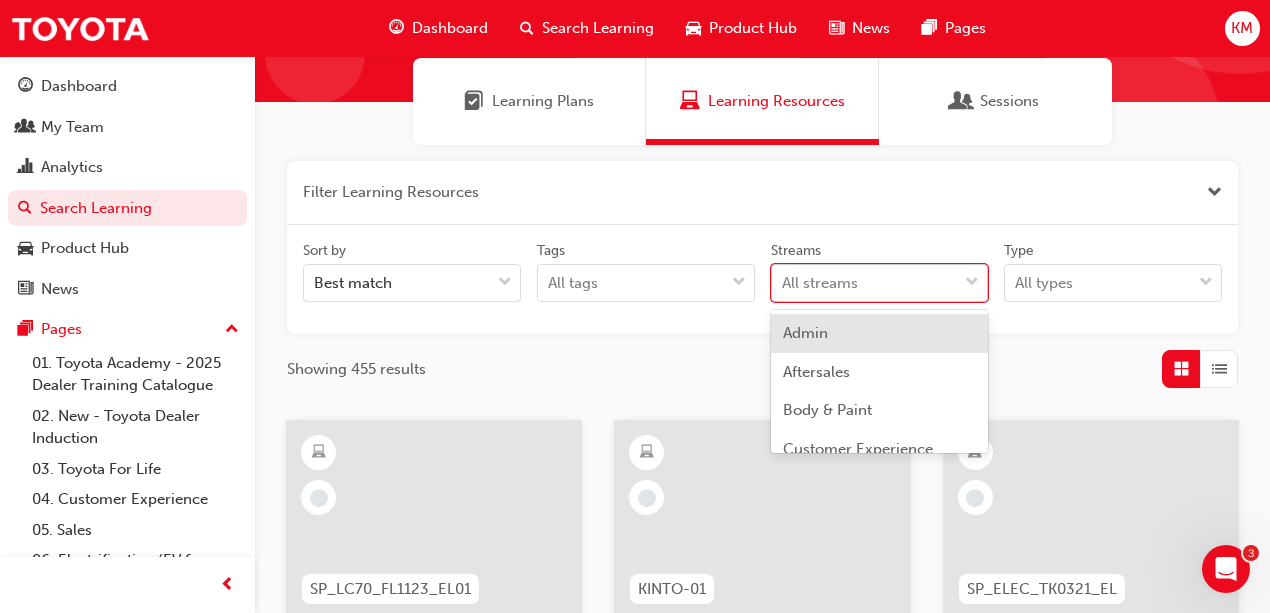 scroll, scrollTop: 157, scrollLeft: 0, axis: vertical 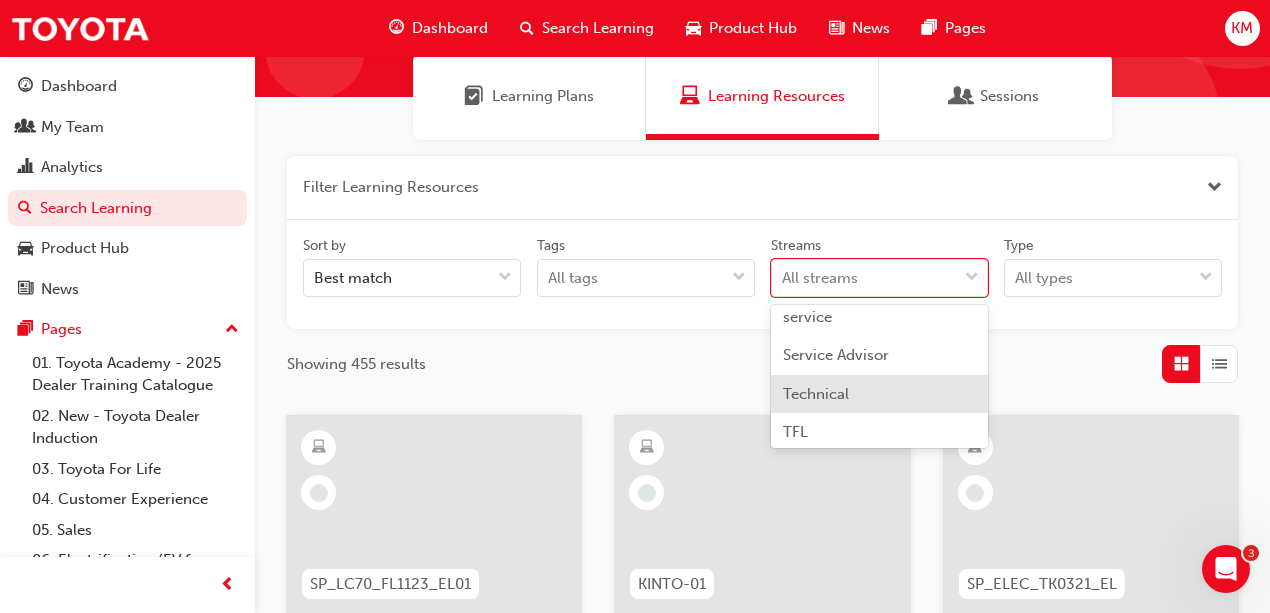 click on "Technical" at bounding box center (880, 394) 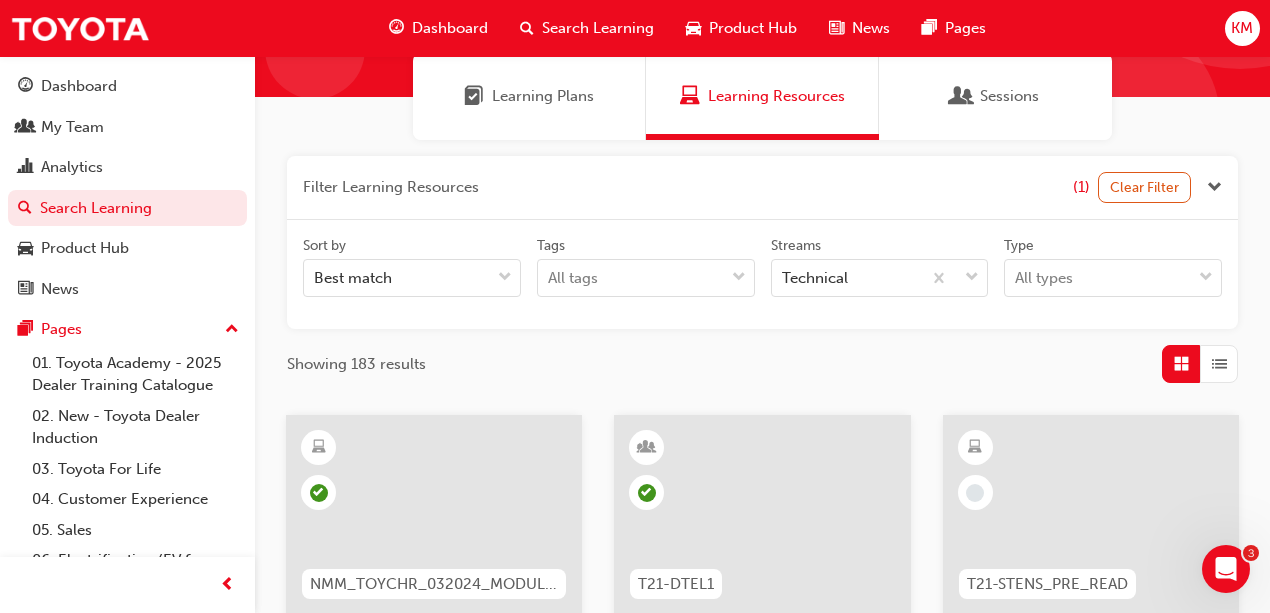 scroll, scrollTop: 224, scrollLeft: 0, axis: vertical 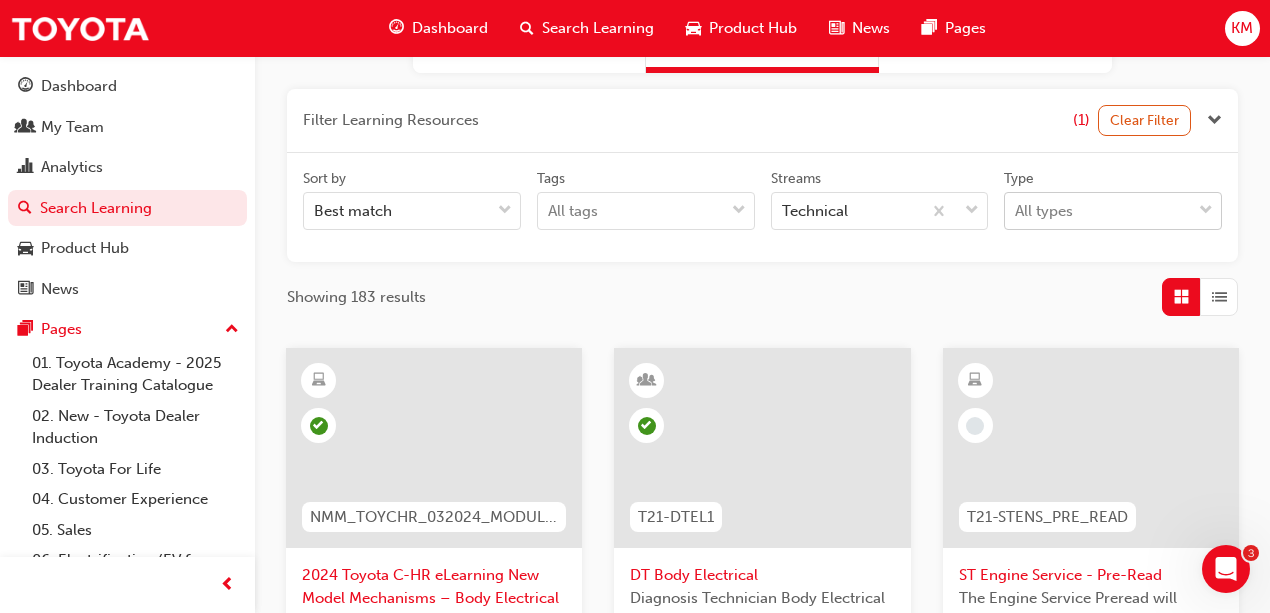 click at bounding box center (1206, 211) 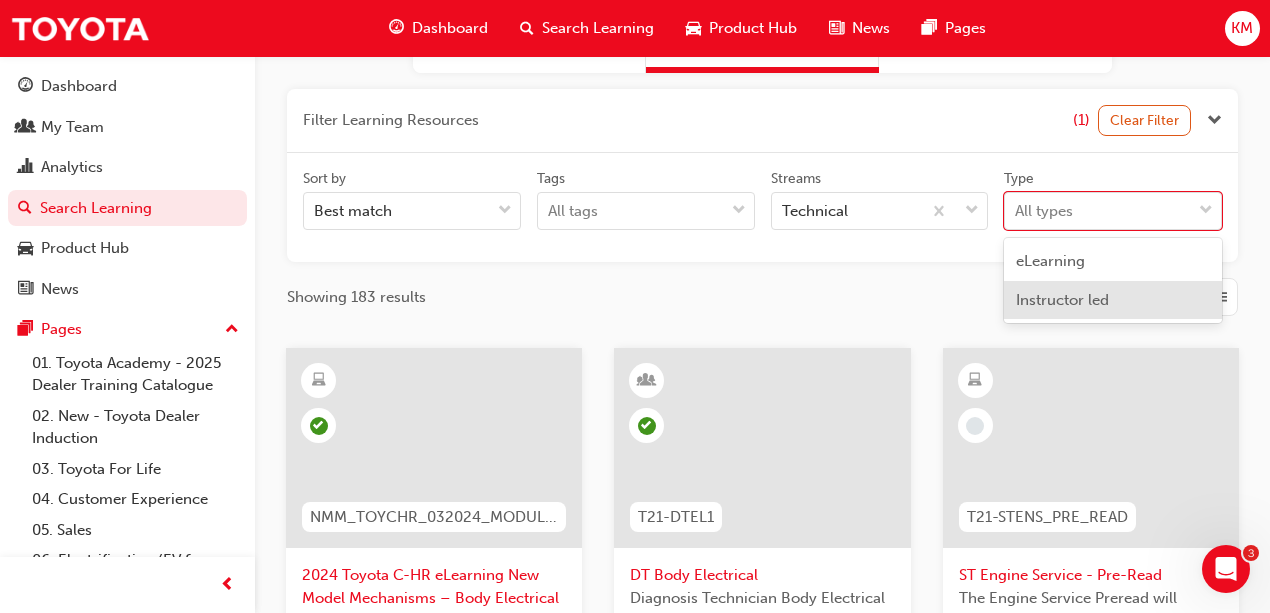 click on "Instructor led" at bounding box center (1062, 300) 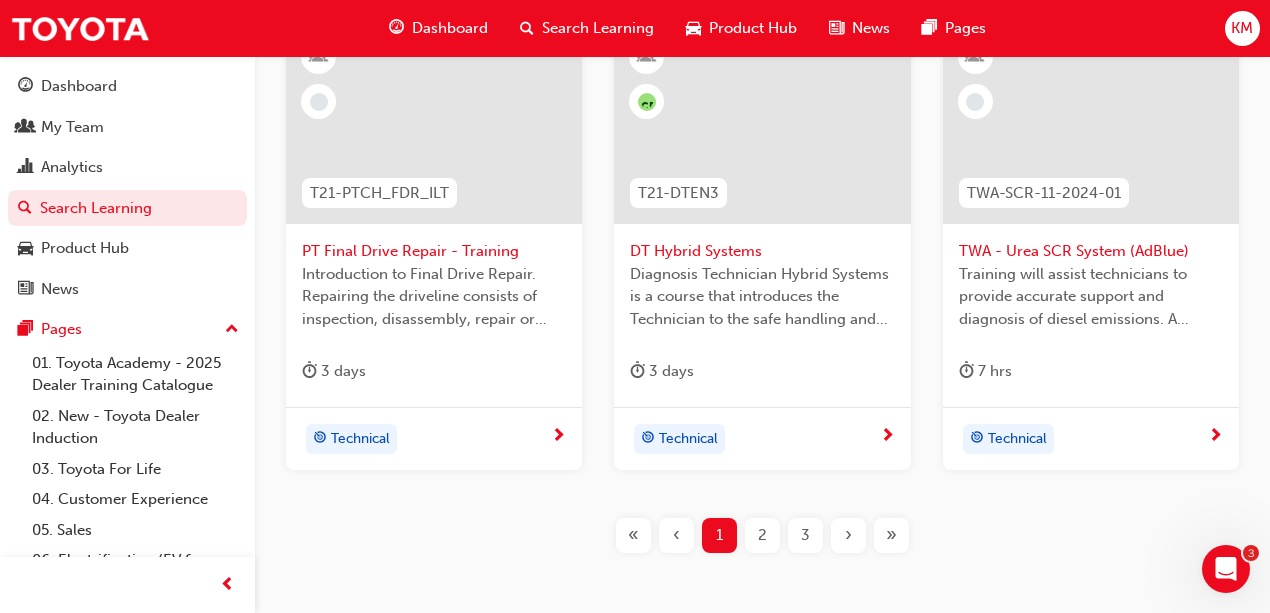 scroll, scrollTop: 1090, scrollLeft: 0, axis: vertical 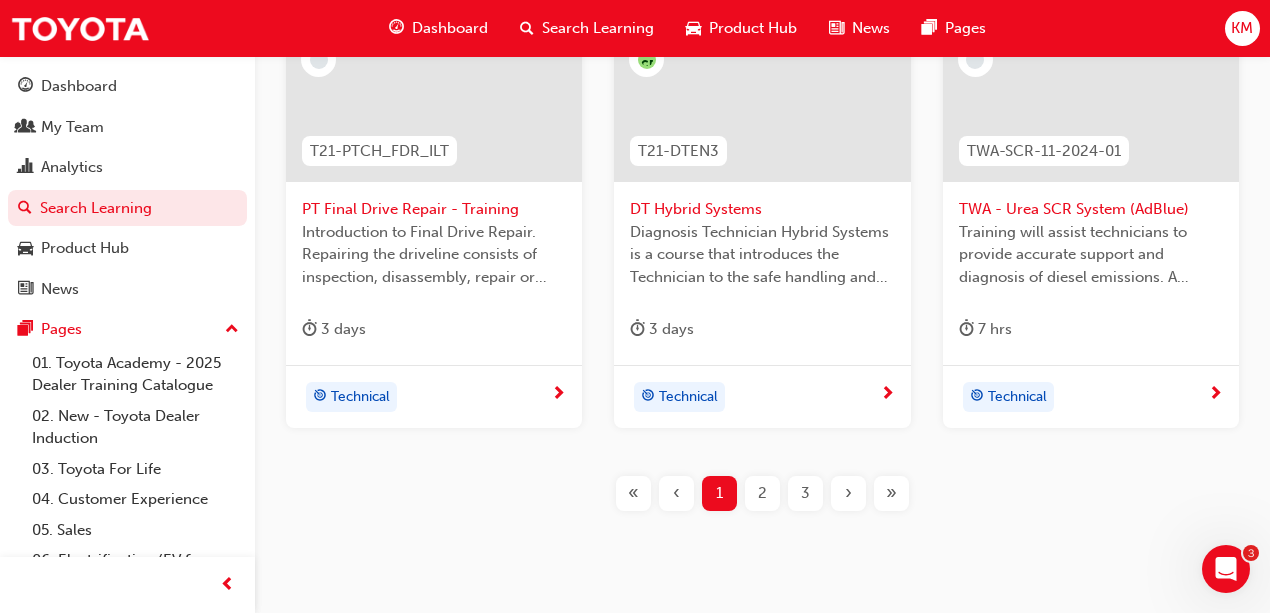 click on "2" at bounding box center [762, 493] 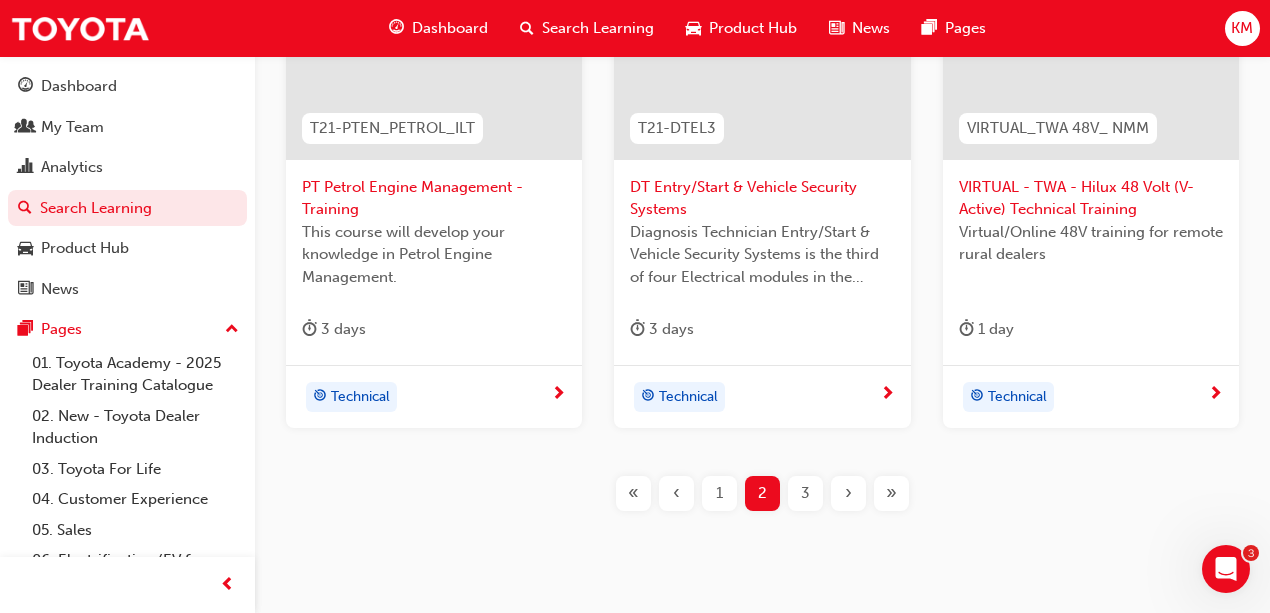 click on "3" at bounding box center [805, 493] 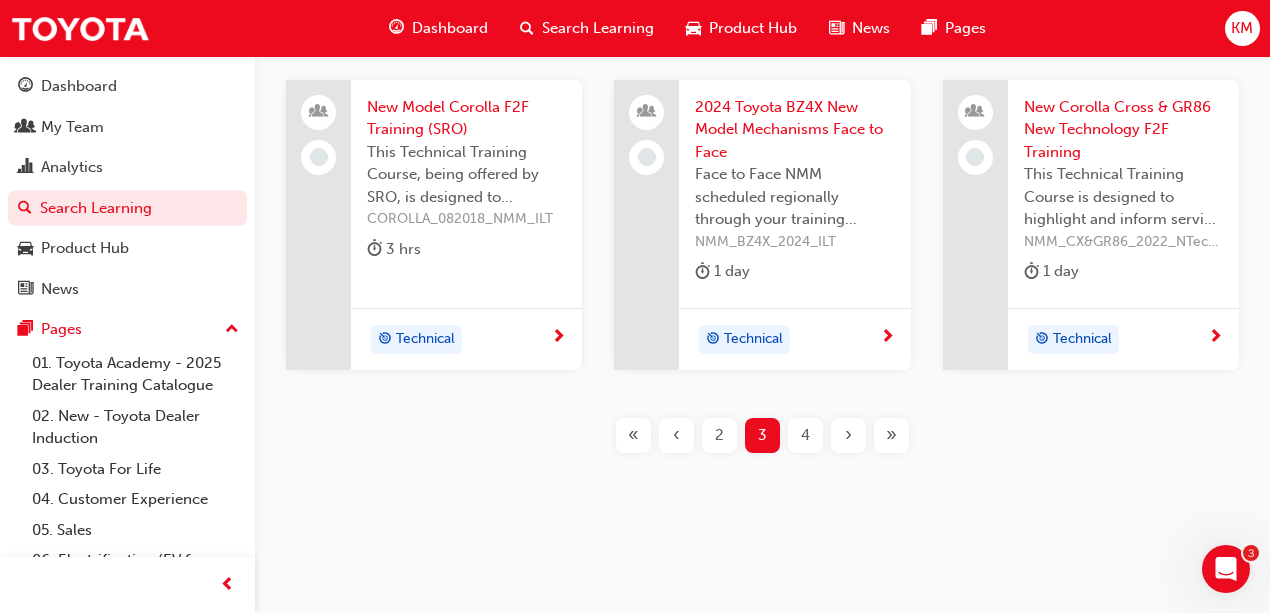 click on "New Corolla Cross & GR86 New Technology F2F Training" at bounding box center (1123, 130) 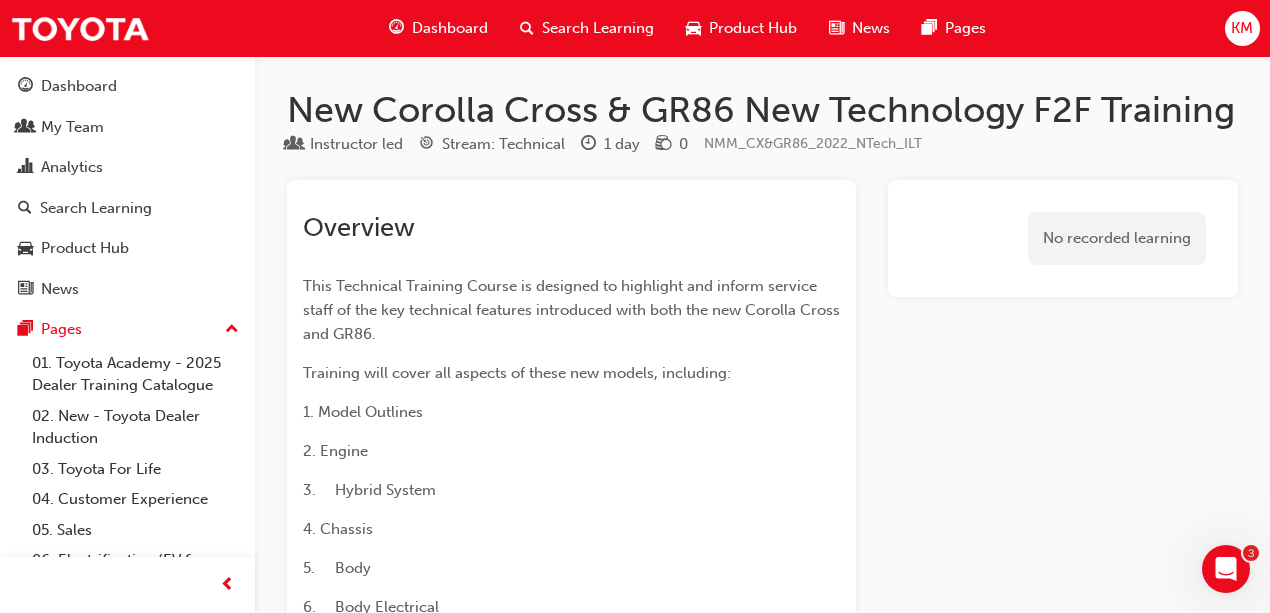 scroll, scrollTop: 0, scrollLeft: 0, axis: both 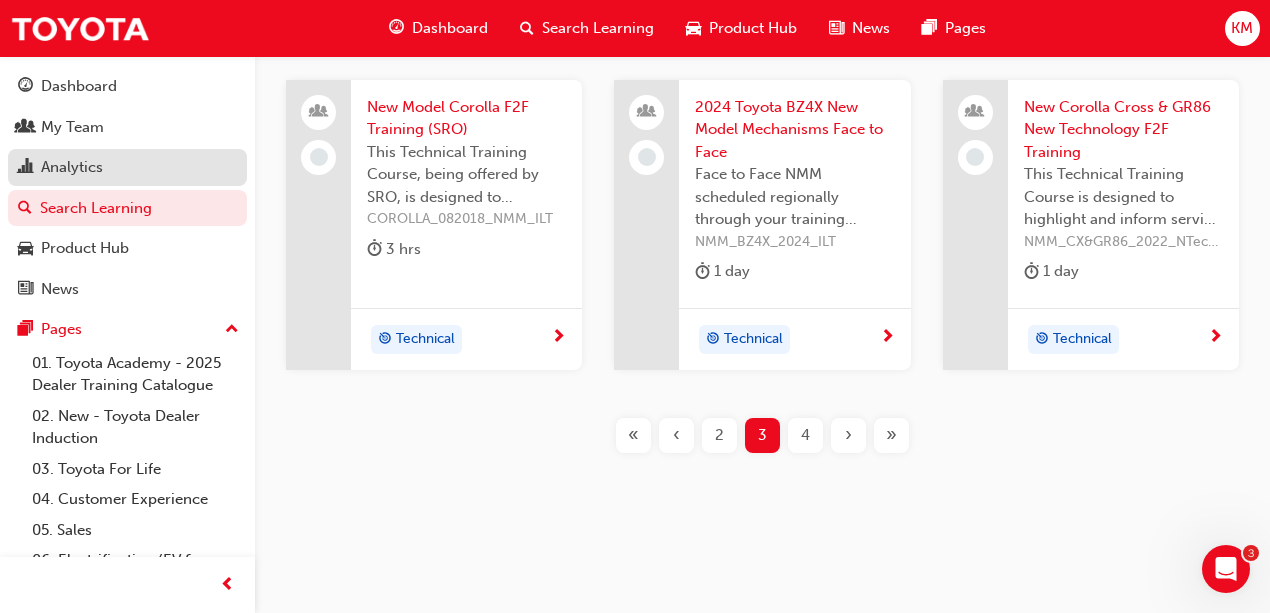 click on "Analytics" at bounding box center (127, 167) 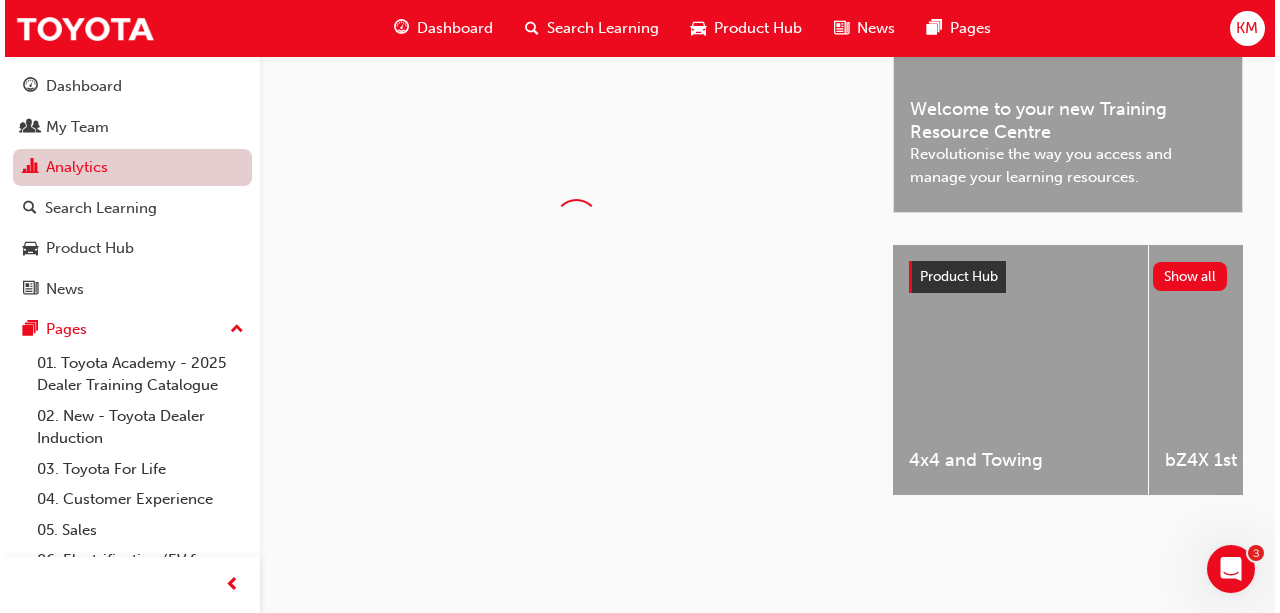 scroll, scrollTop: 0, scrollLeft: 0, axis: both 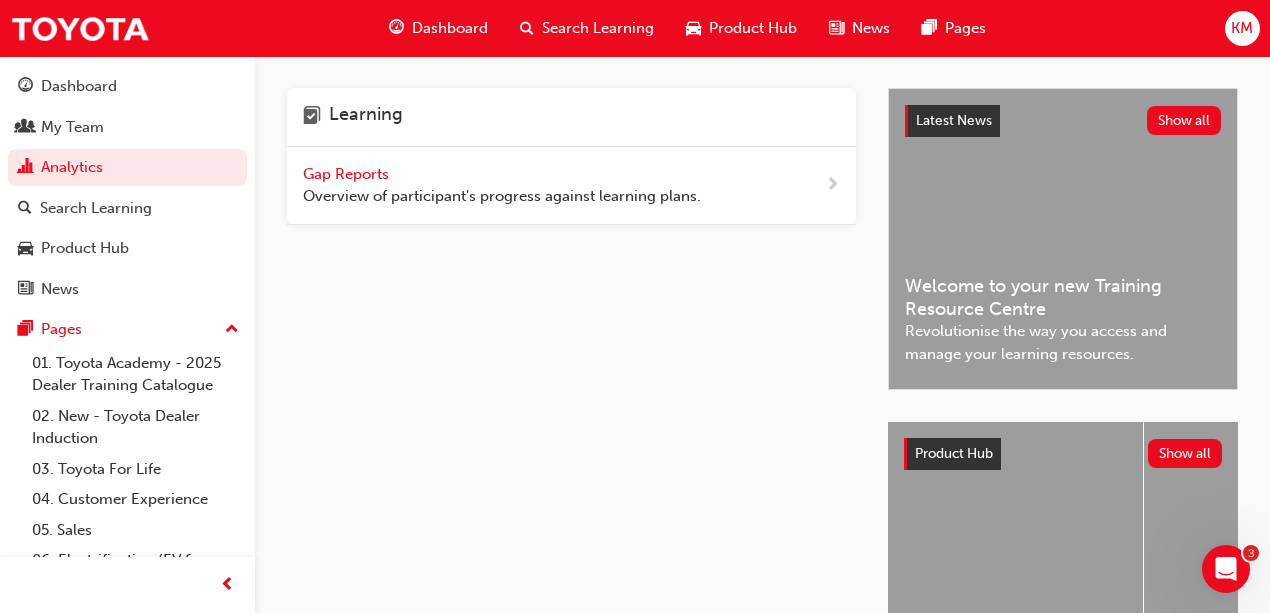 click on "Gap Reports" at bounding box center (348, 174) 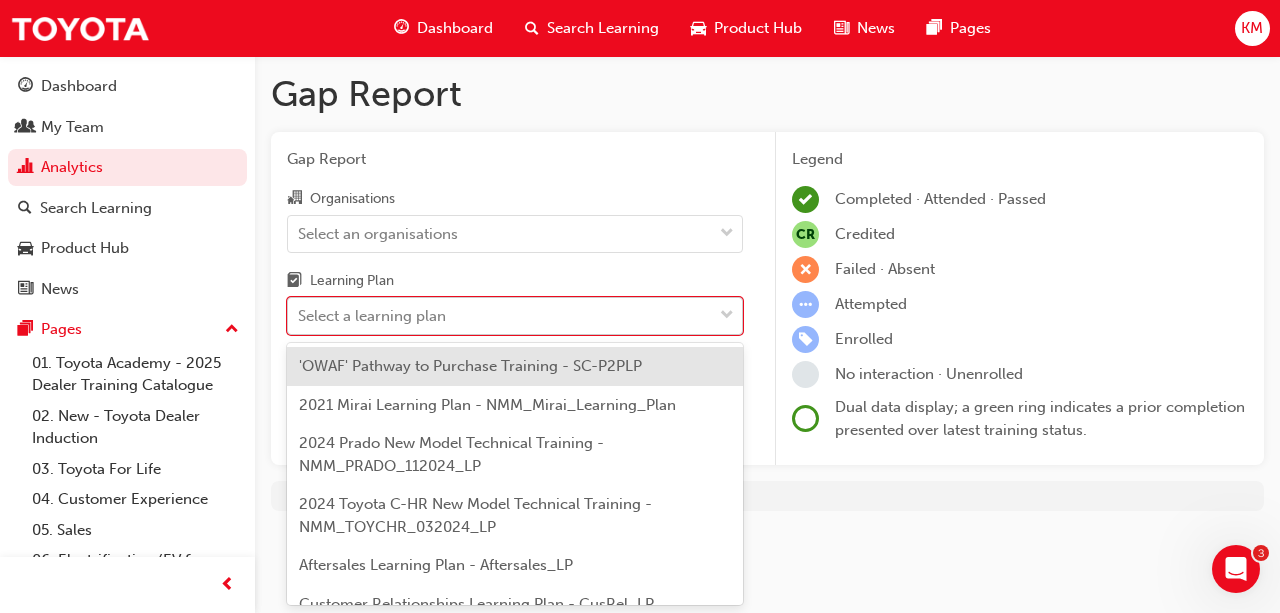 click at bounding box center [727, 316] 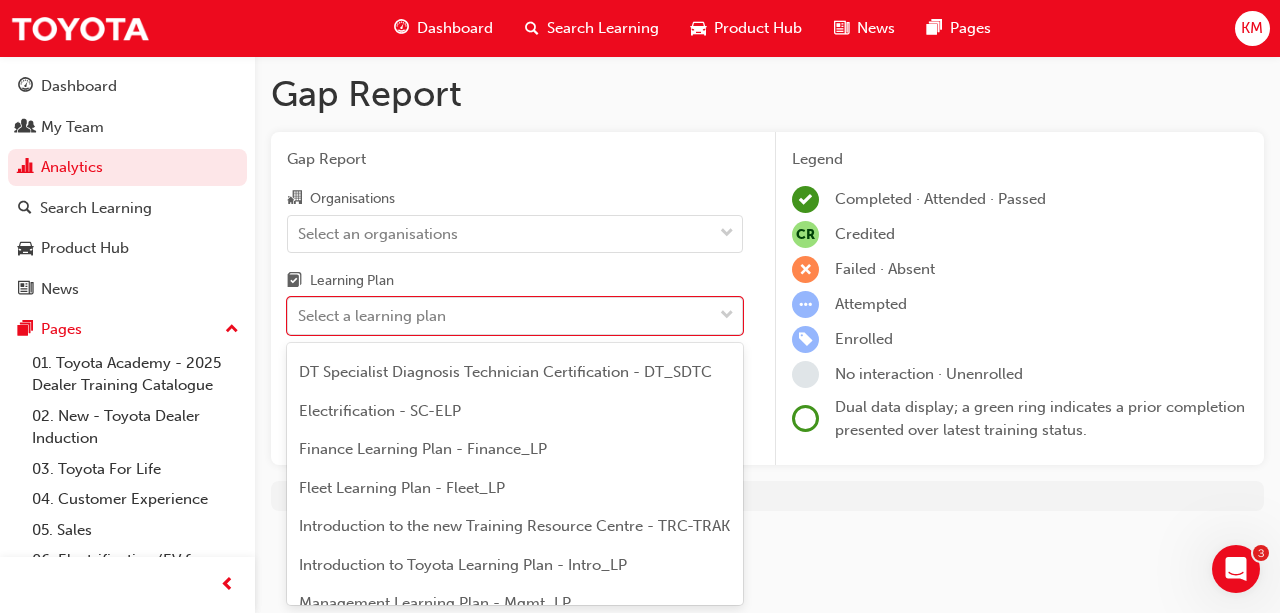 scroll, scrollTop: 200, scrollLeft: 0, axis: vertical 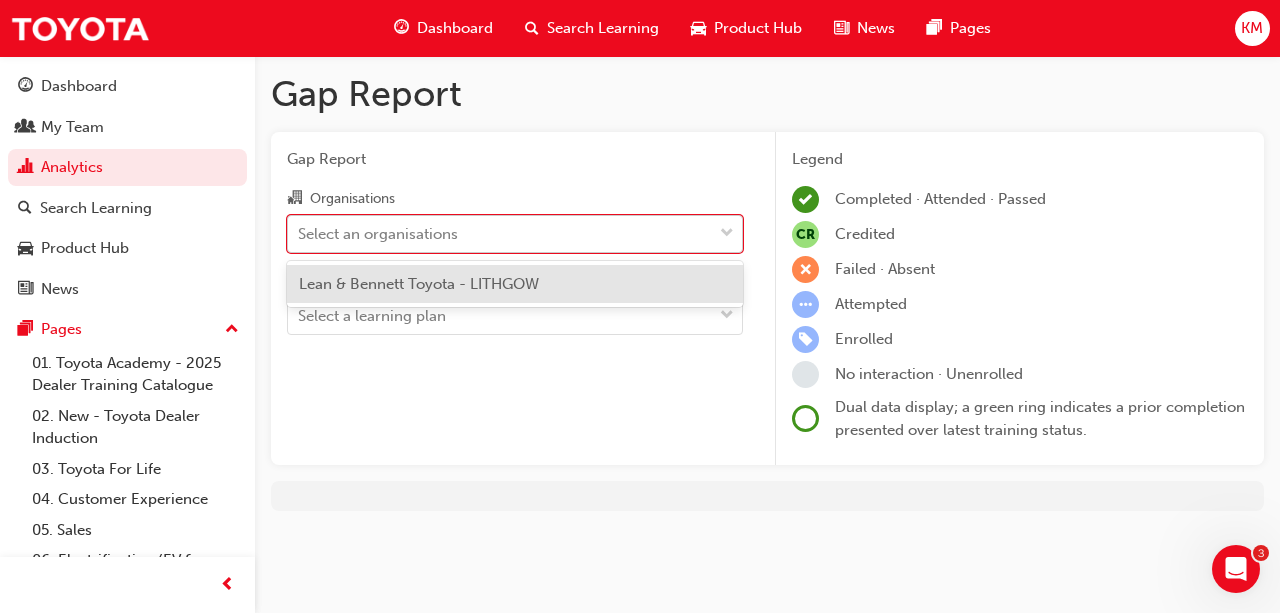 click at bounding box center (727, 234) 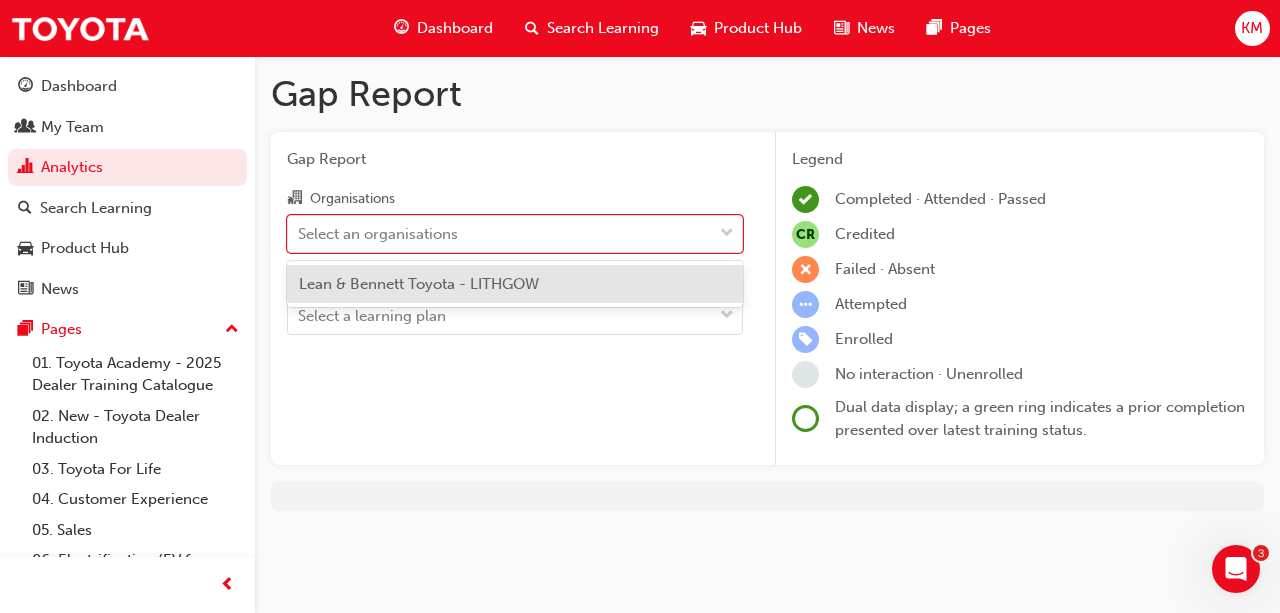click on "Lean & Bennett Toyota - LITHGOW" at bounding box center [515, 284] 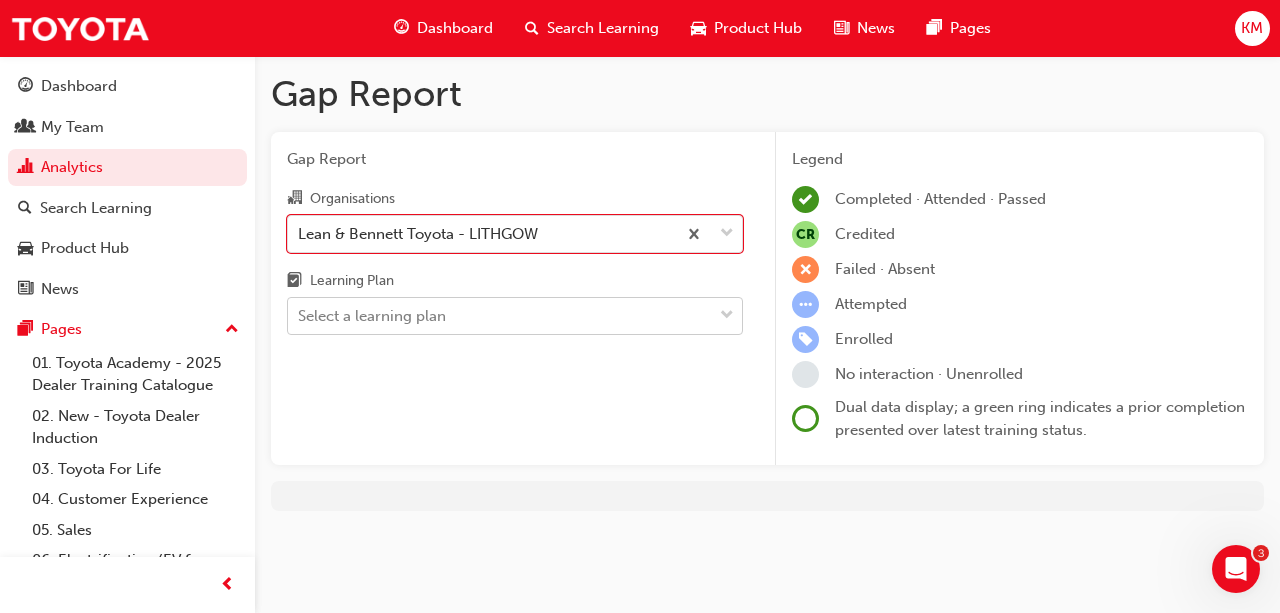click at bounding box center (727, 316) 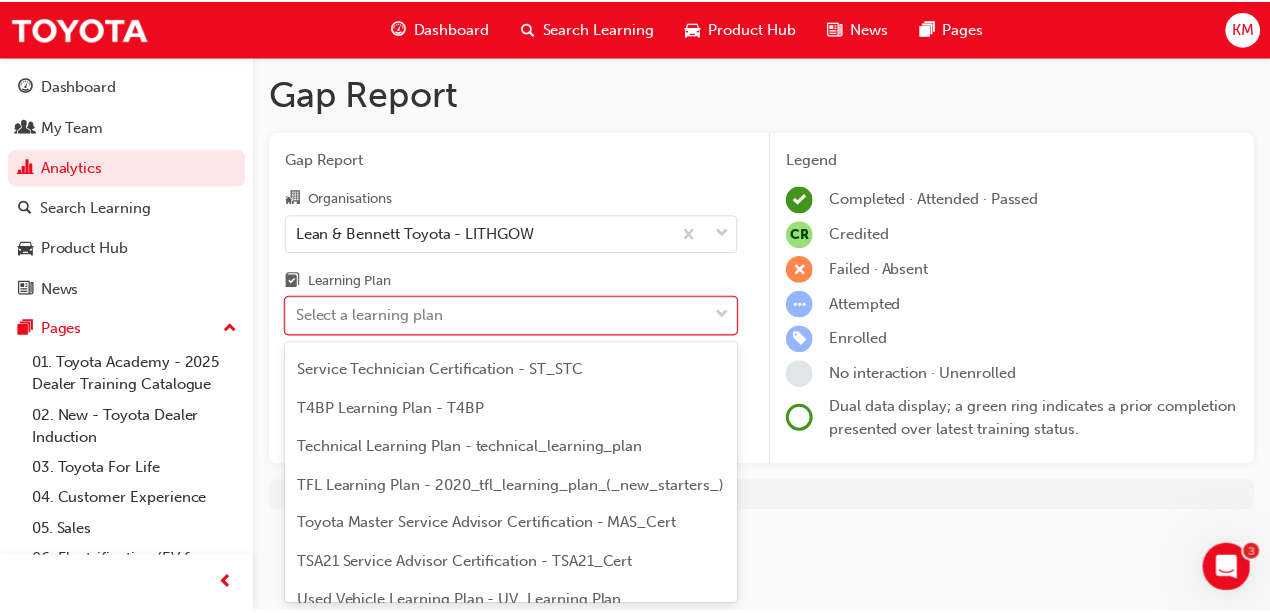scroll, scrollTop: 866, scrollLeft: 0, axis: vertical 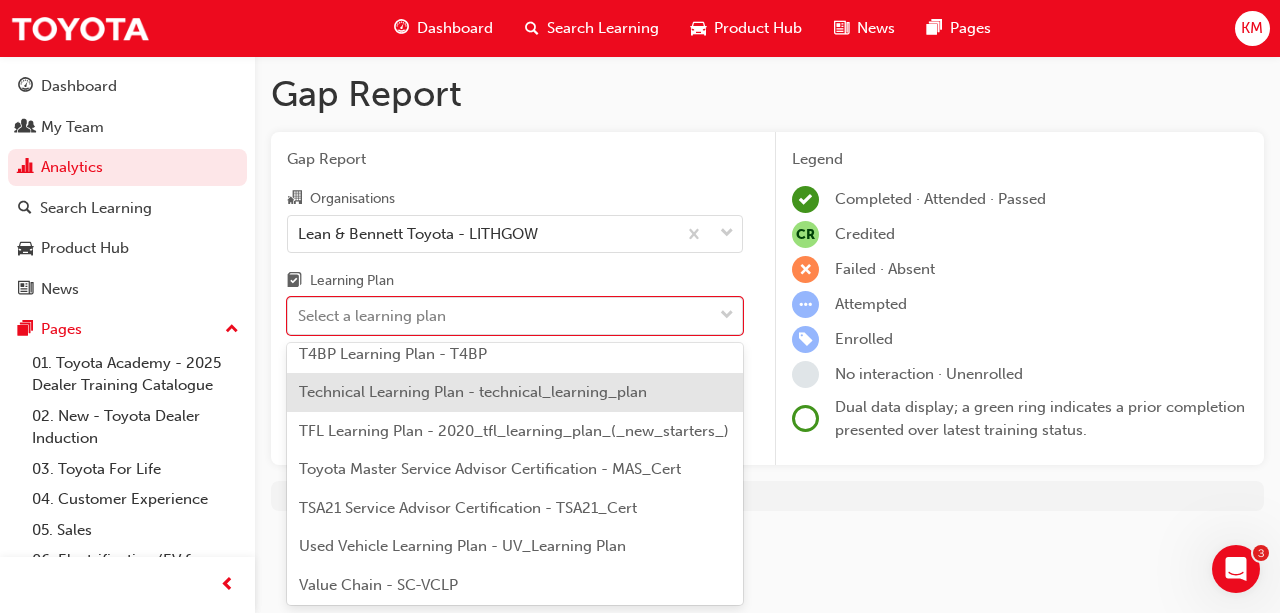 click on "Technical Learning Plan - technical_learning_plan" at bounding box center (473, 392) 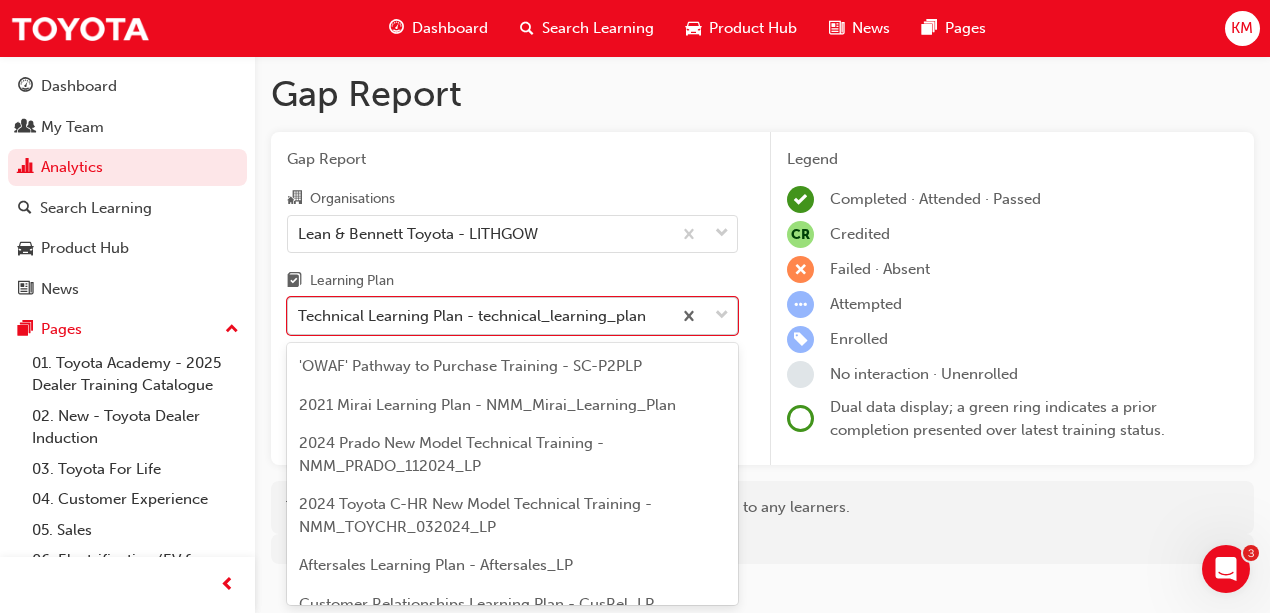 scroll, scrollTop: 32, scrollLeft: 0, axis: vertical 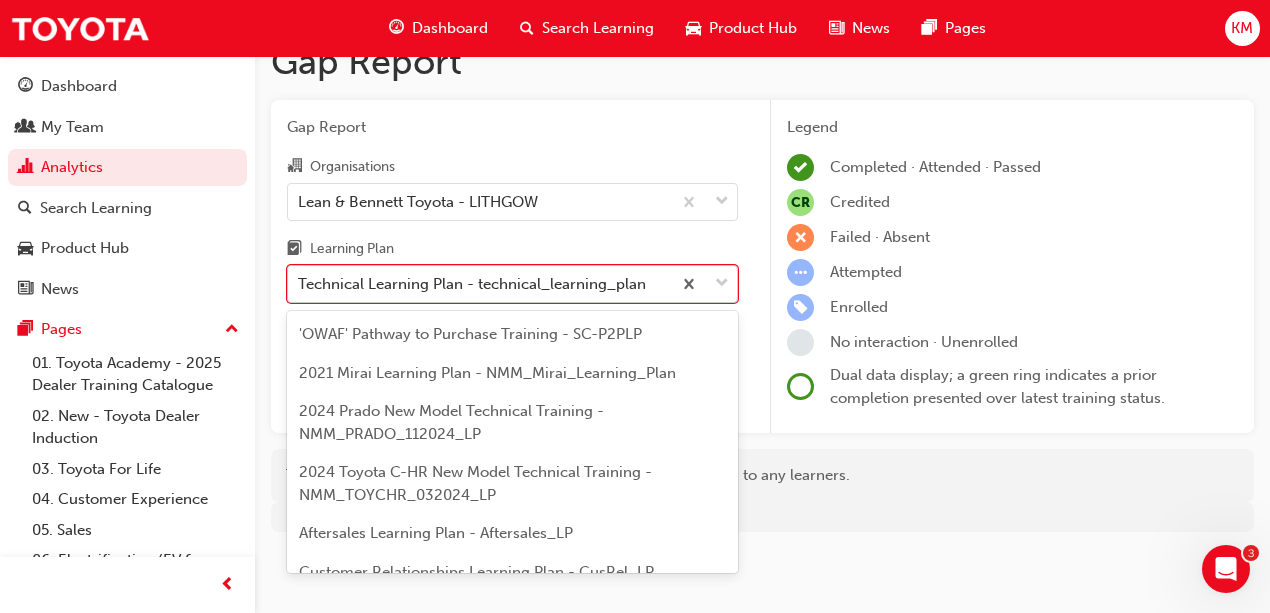 click on "option [COMPANY] - [CITY] focused, 1 of 1. 1 result available. Use Up and Down to choose options, press Enter to select the currently focused option, press Escape to exit the menu, press Tab to select the option and exit the menu. Technical Learning Plan - technical_learning_plan Legend Completed · Attended · Passed CR Credited Failed · Absent 3" at bounding box center (635, 274) 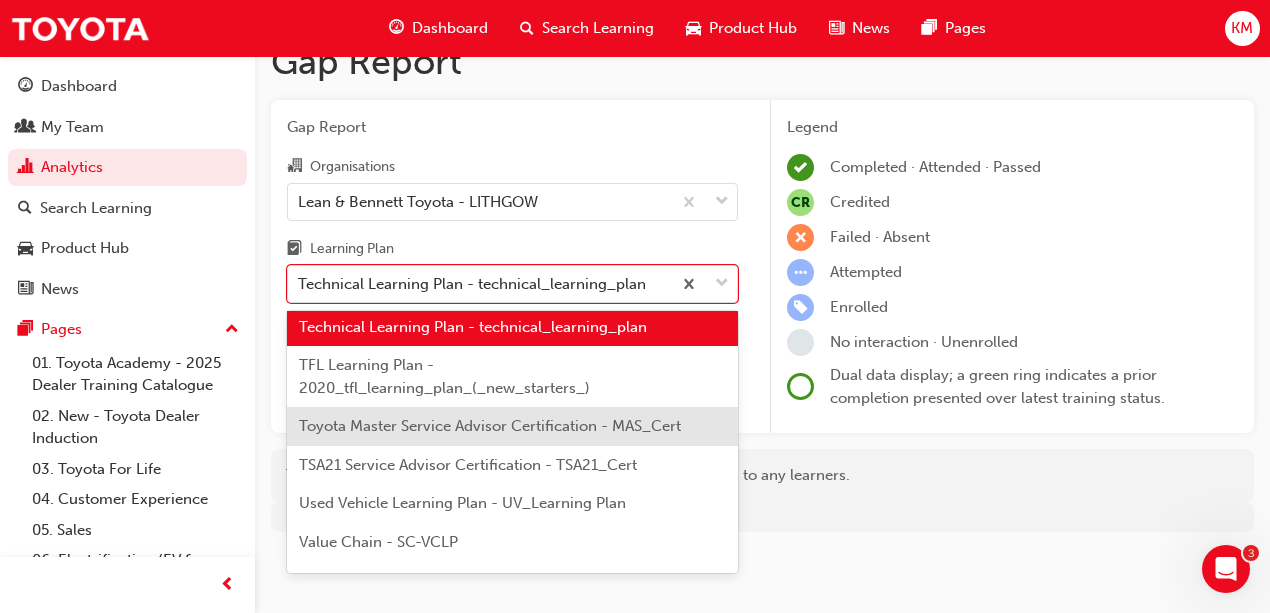 scroll, scrollTop: 952, scrollLeft: 0, axis: vertical 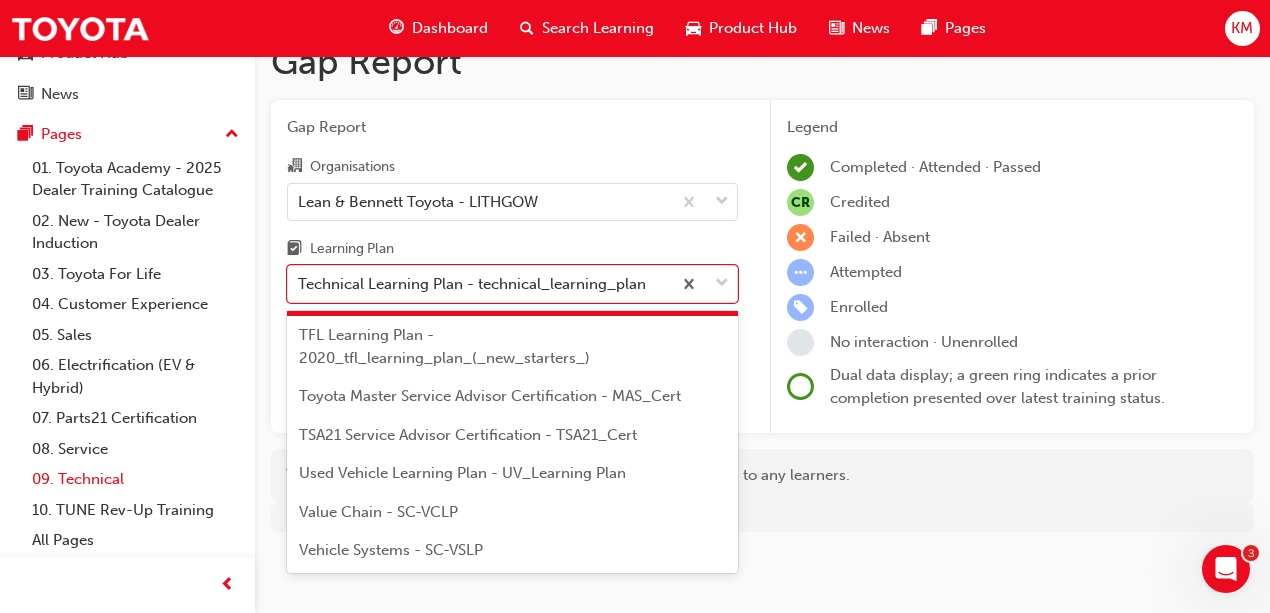 click on "09. Technical" at bounding box center (135, 479) 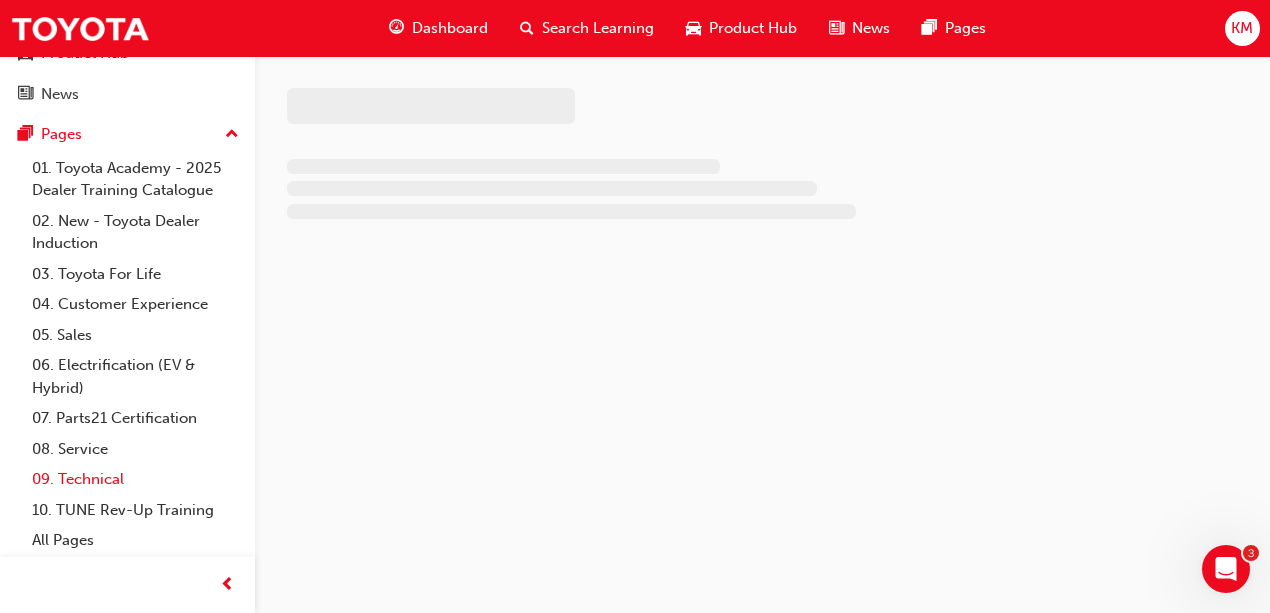 scroll, scrollTop: 0, scrollLeft: 0, axis: both 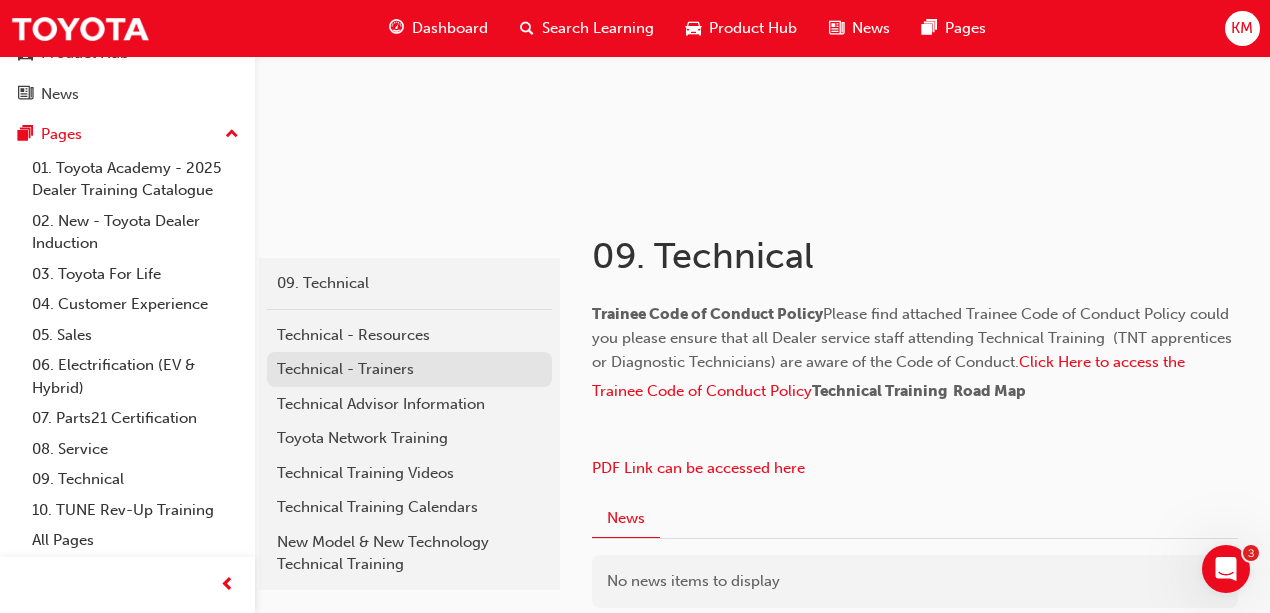 click on "Technical - Trainers" at bounding box center [409, 369] 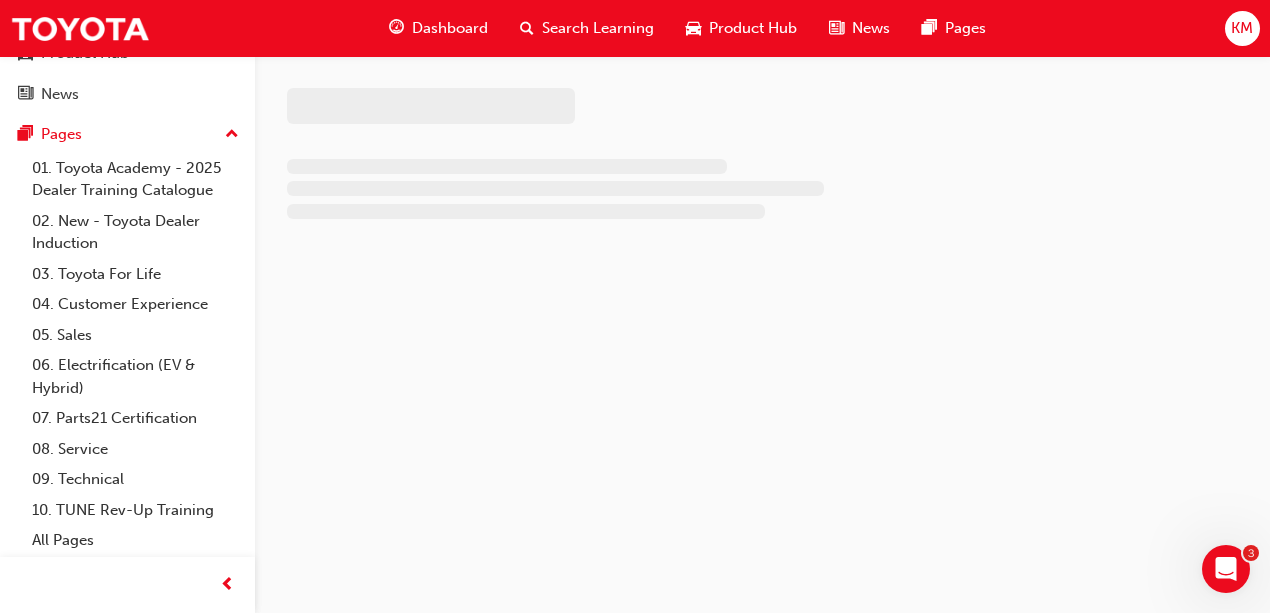 scroll, scrollTop: 0, scrollLeft: 0, axis: both 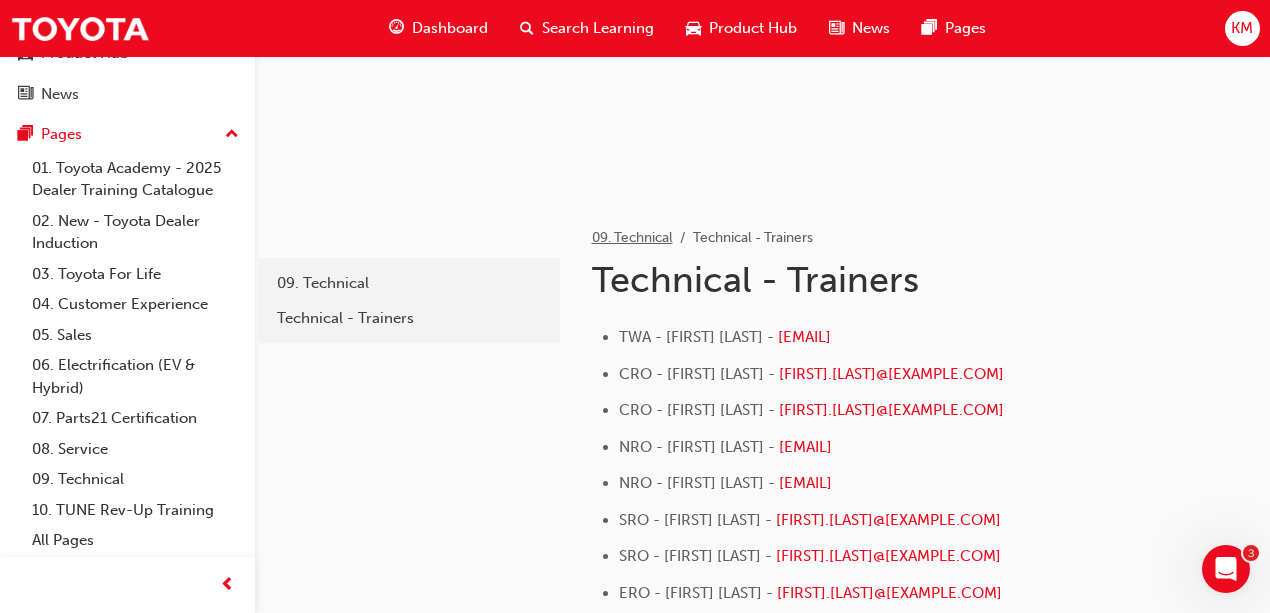 click on "09. Technical" at bounding box center [632, 237] 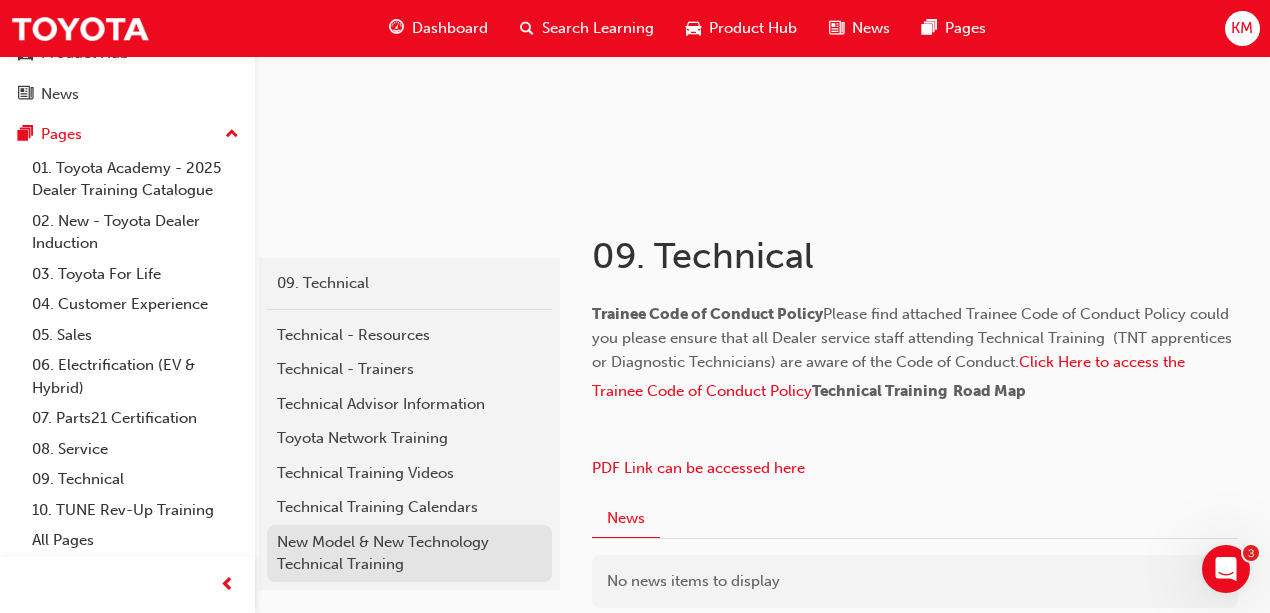 click on "New Model & New Technology Technical Training" at bounding box center [409, 553] 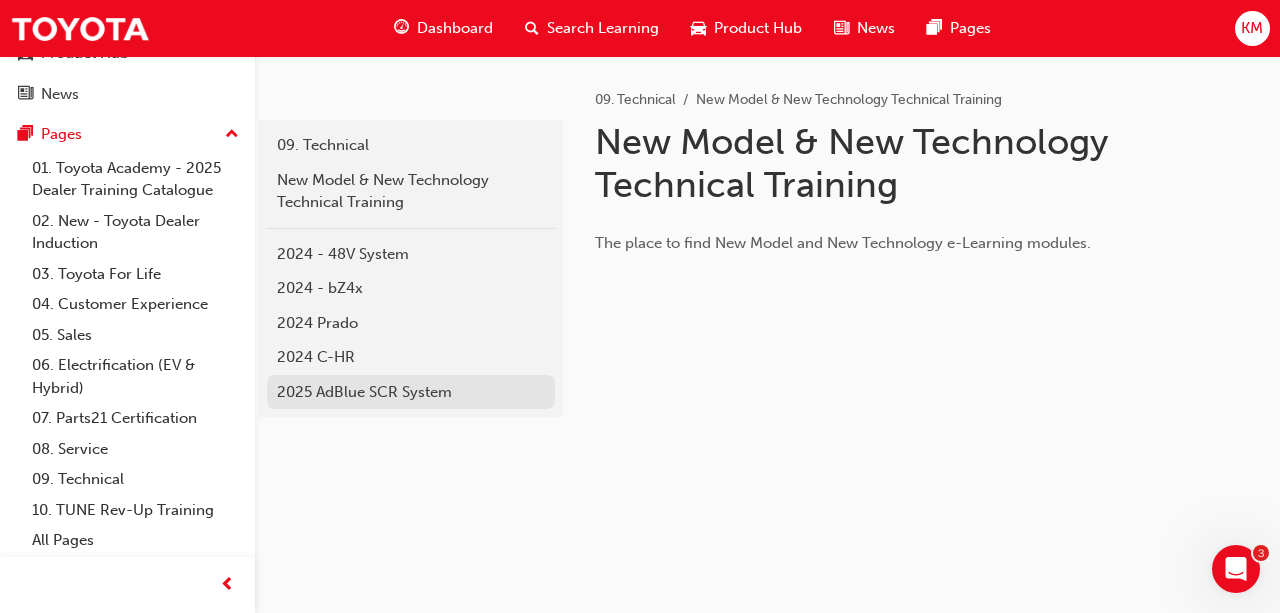click on "2025 AdBlue SCR System" at bounding box center (411, 392) 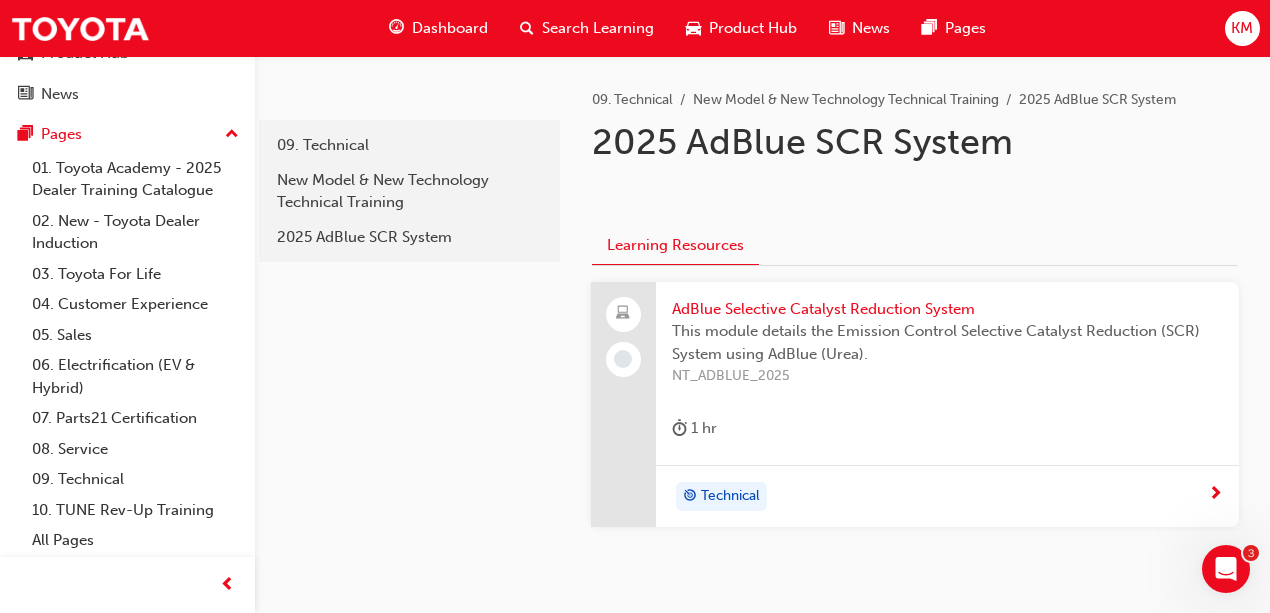 click on "Technical" at bounding box center [730, 496] 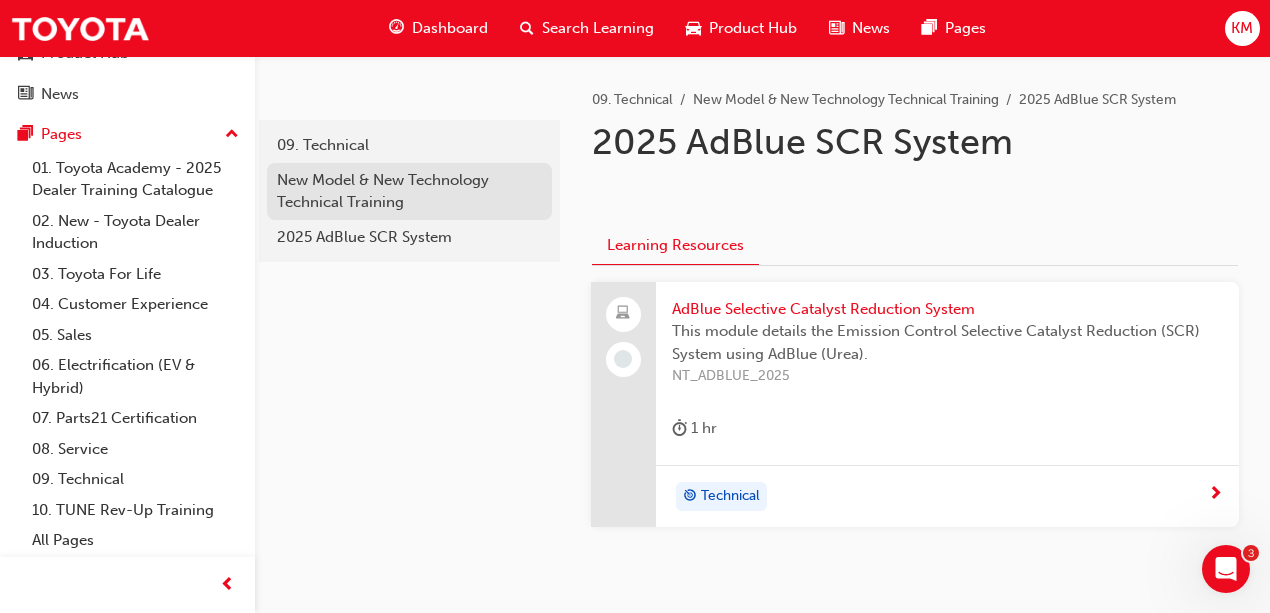 click on "New Model & New Technology Technical Training" at bounding box center [409, 191] 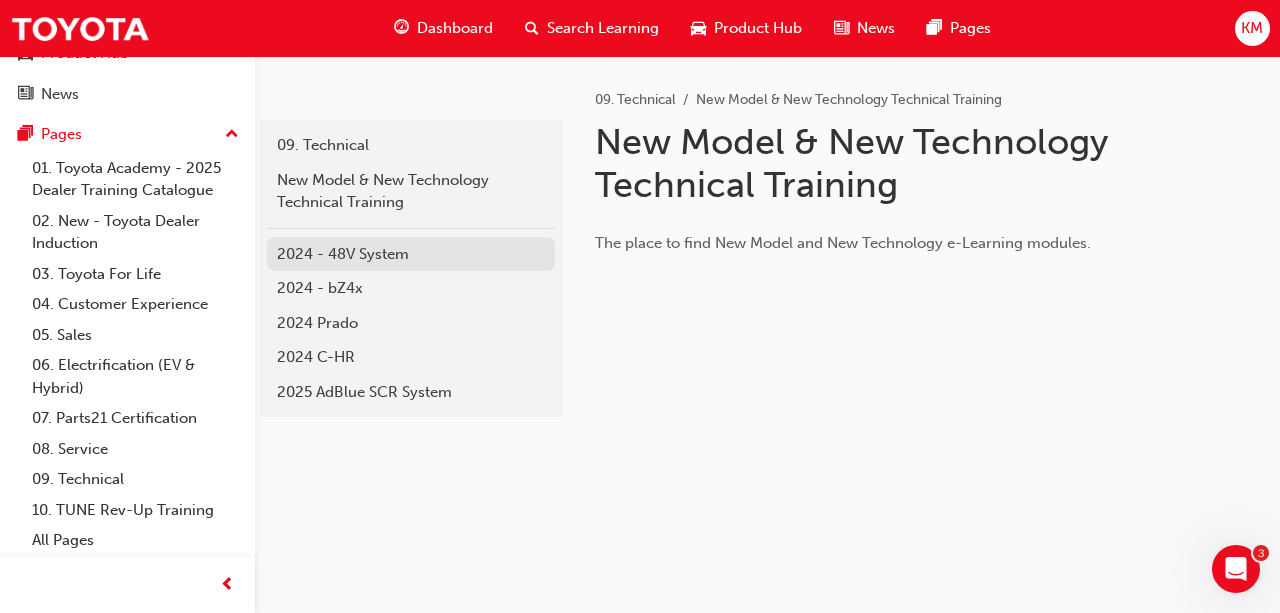 click on "2024 - 48V System" at bounding box center (411, 254) 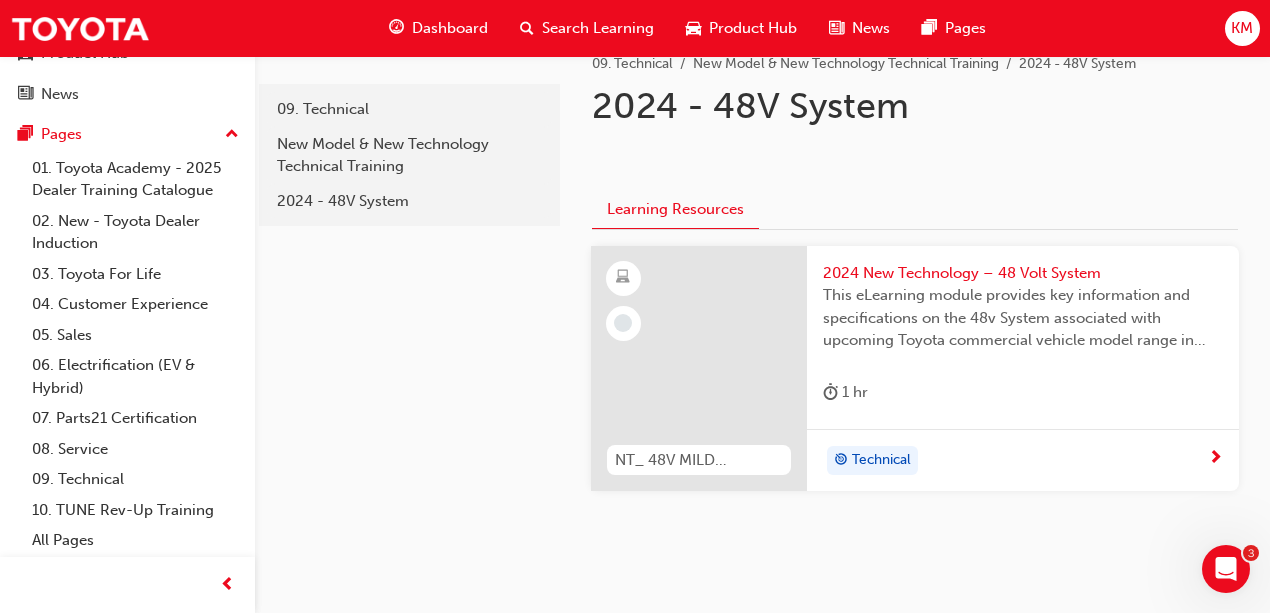 scroll, scrollTop: 66, scrollLeft: 0, axis: vertical 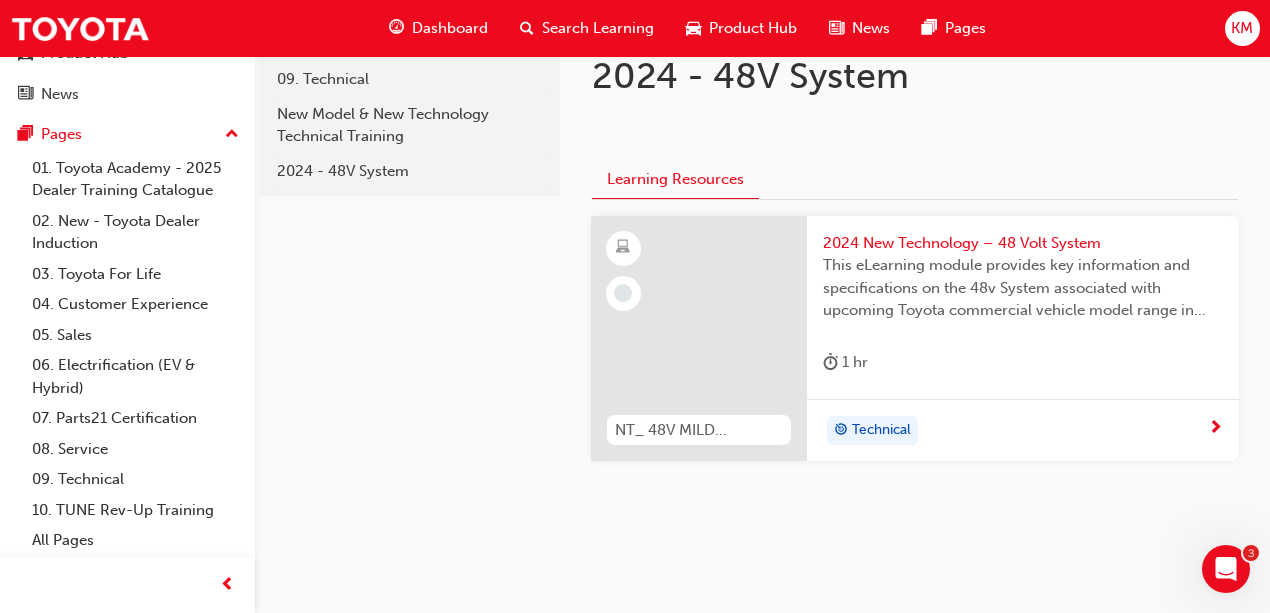 click at bounding box center (699, 339) 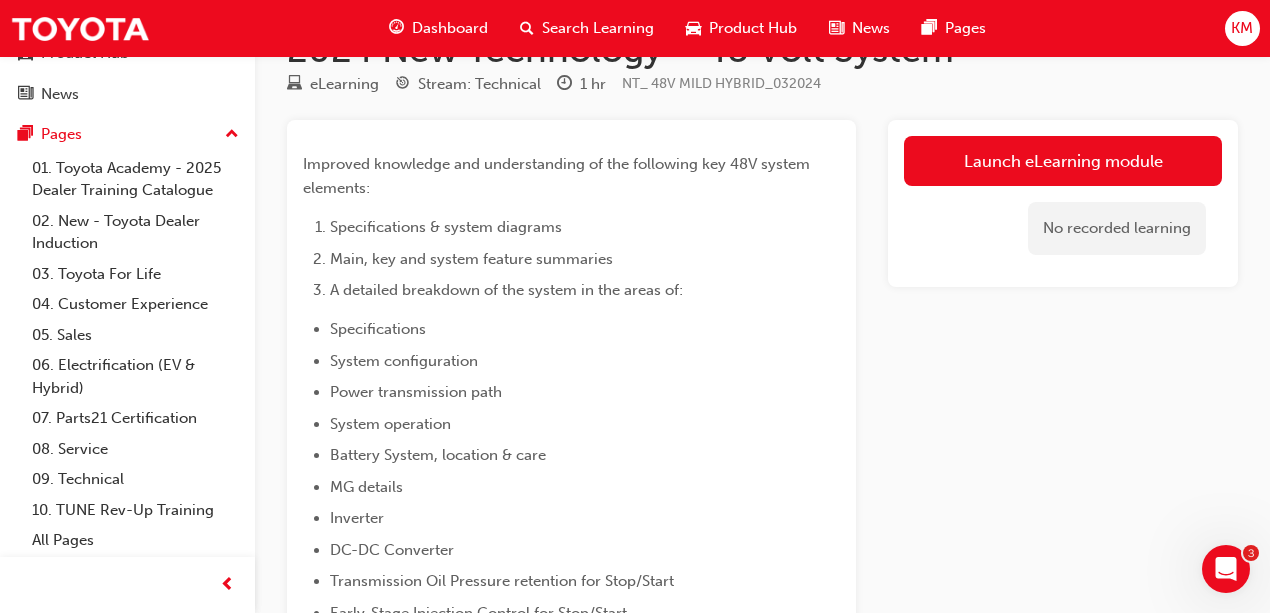 scroll, scrollTop: 0, scrollLeft: 0, axis: both 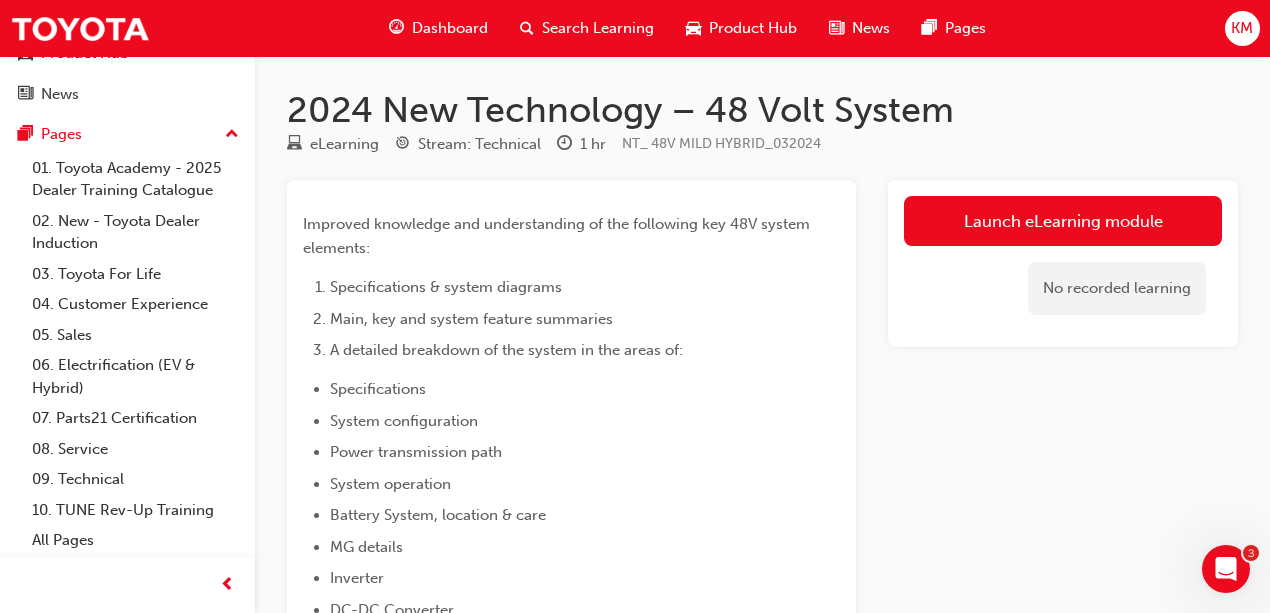 drag, startPoint x: 552, startPoint y: 0, endPoint x: 246, endPoint y: 22, distance: 306.78983 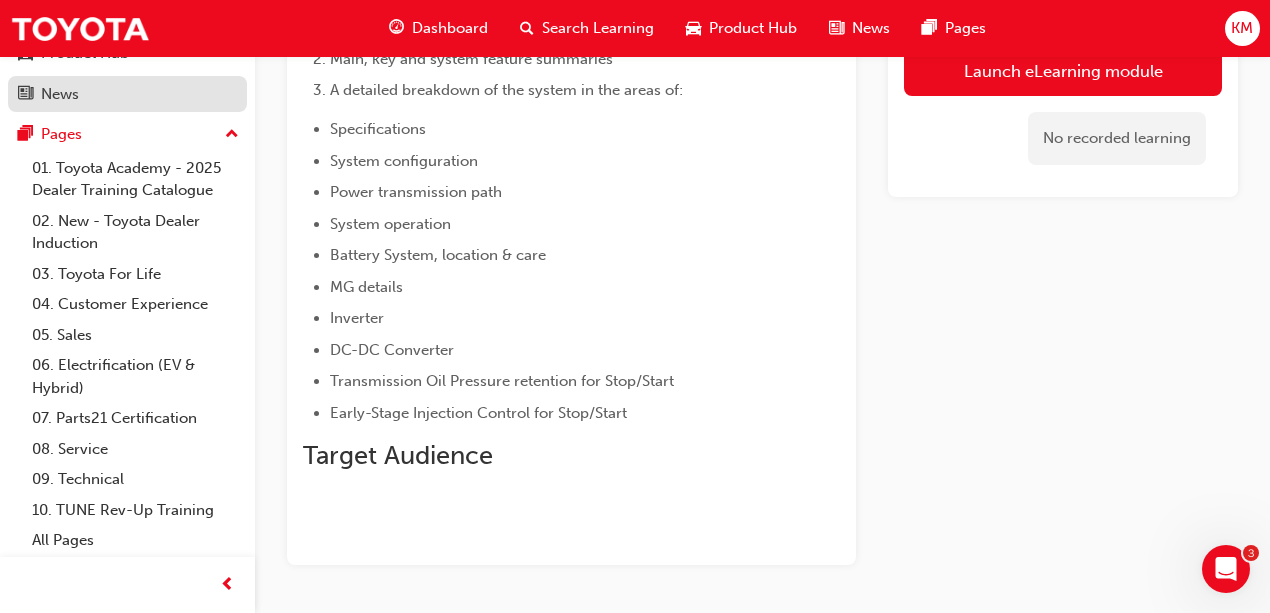 scroll, scrollTop: 326, scrollLeft: 0, axis: vertical 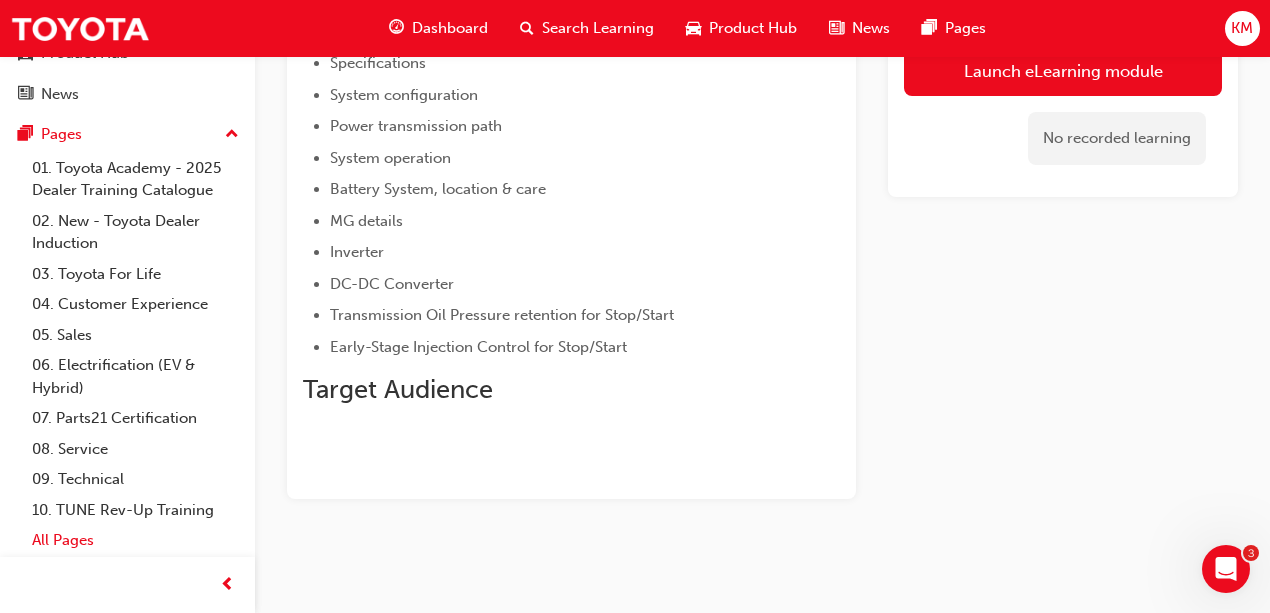 click on "All Pages" at bounding box center [135, 540] 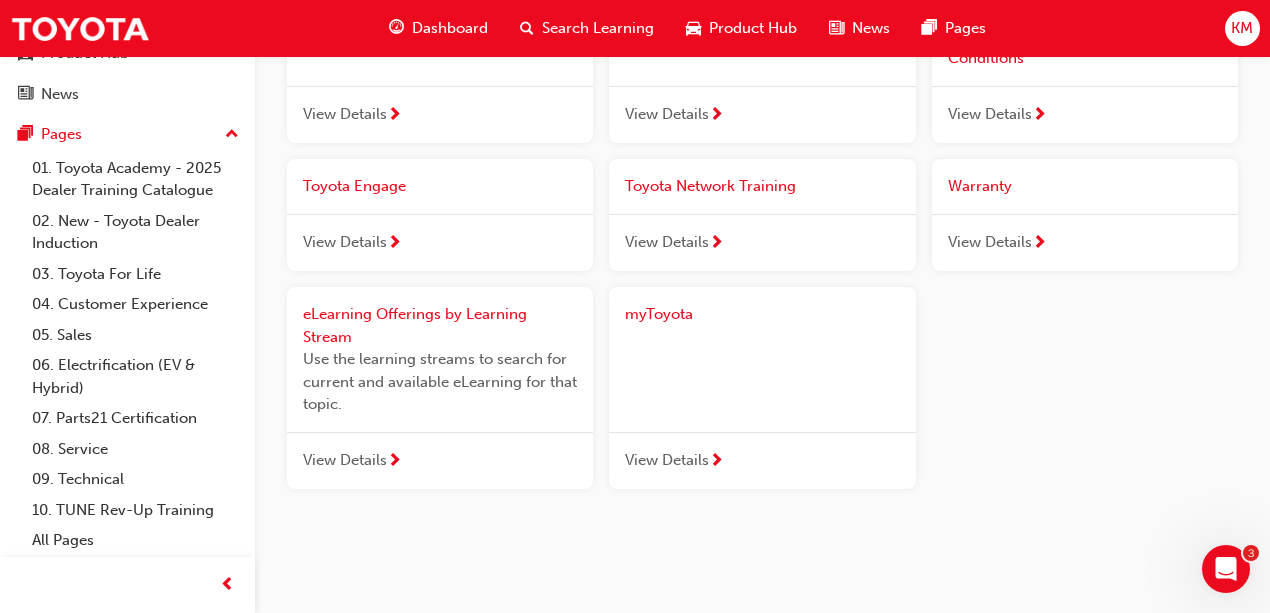 scroll, scrollTop: 2501, scrollLeft: 0, axis: vertical 